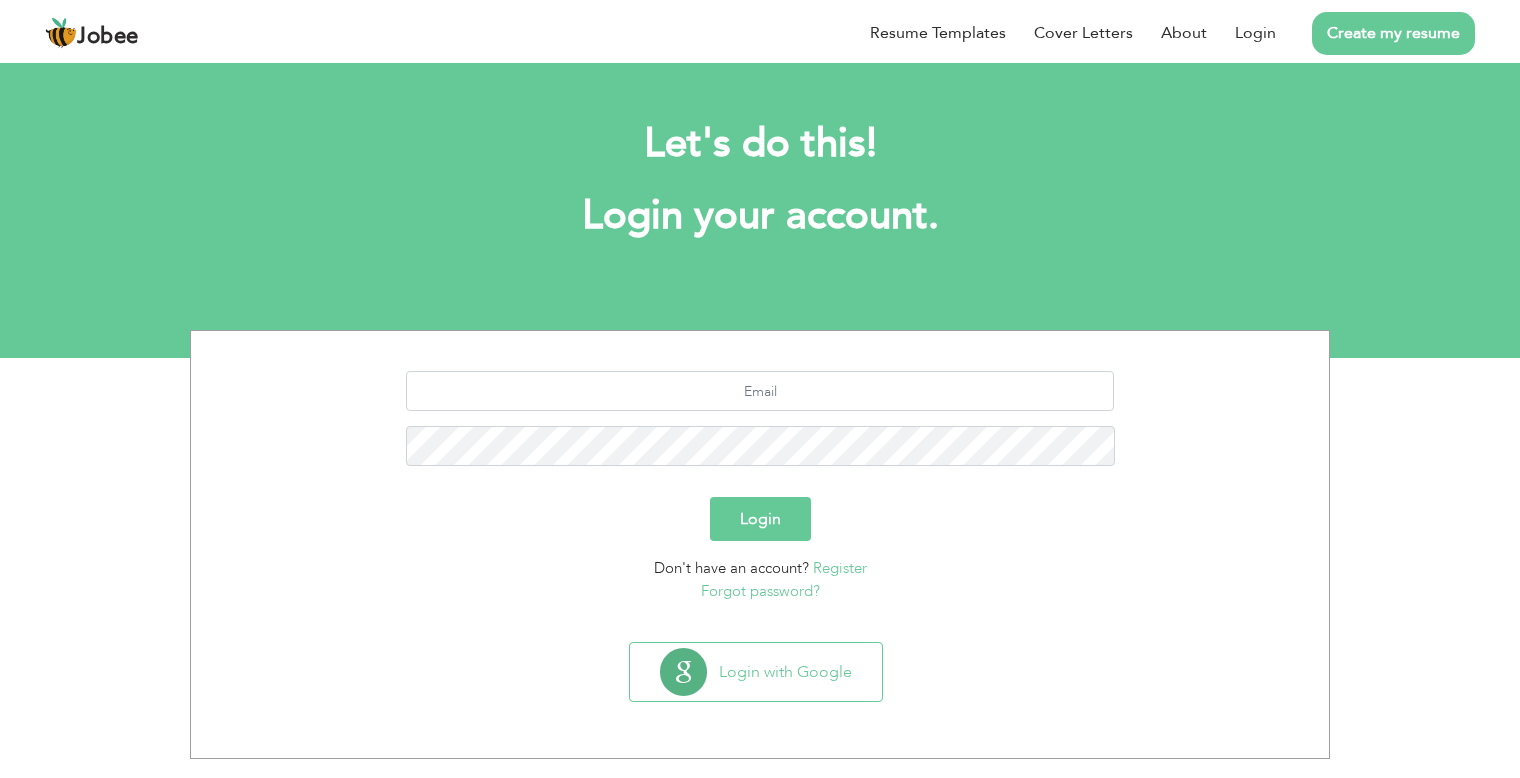 scroll, scrollTop: 0, scrollLeft: 0, axis: both 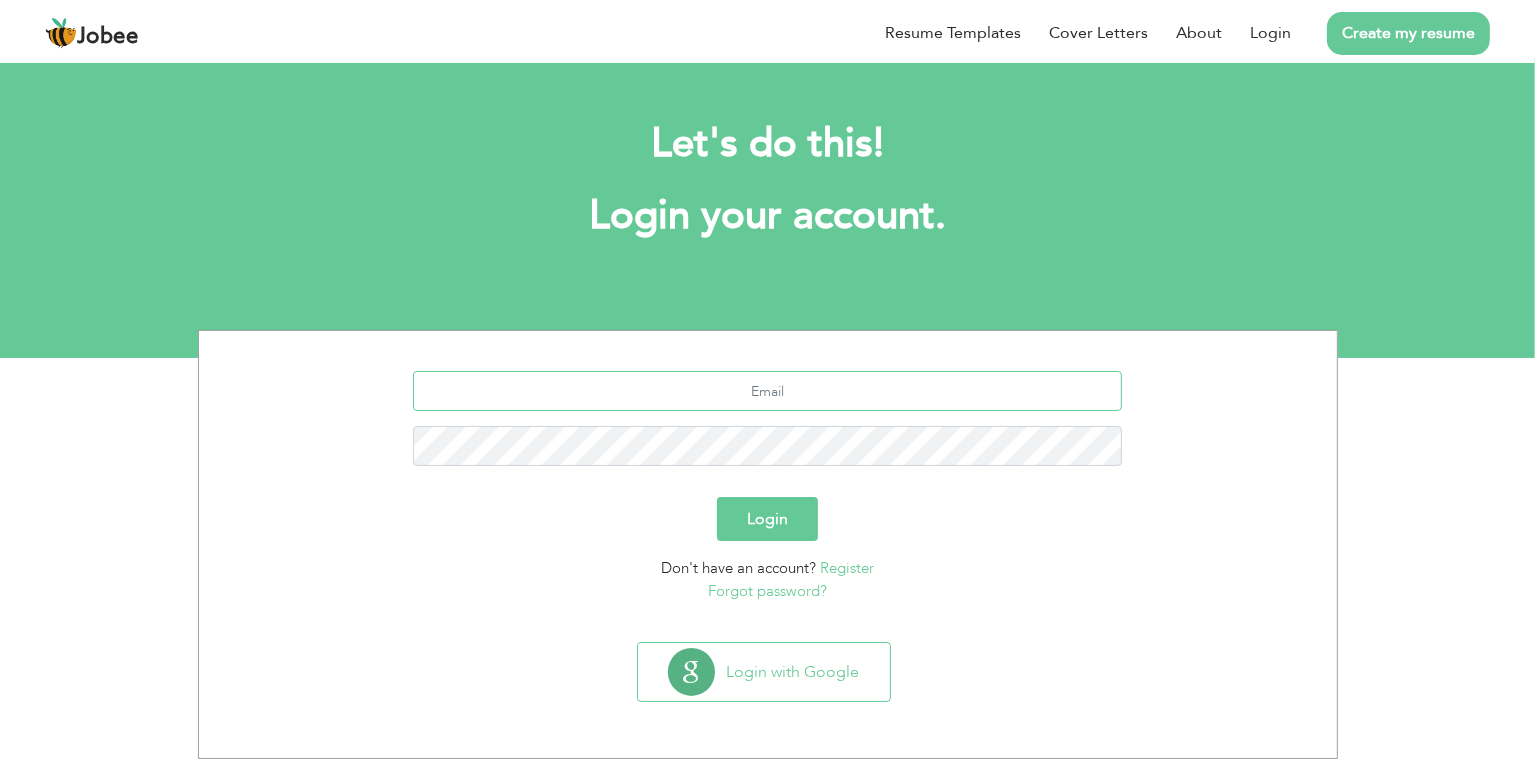 type on "[EMAIL_ADDRESS][DOMAIN_NAME]" 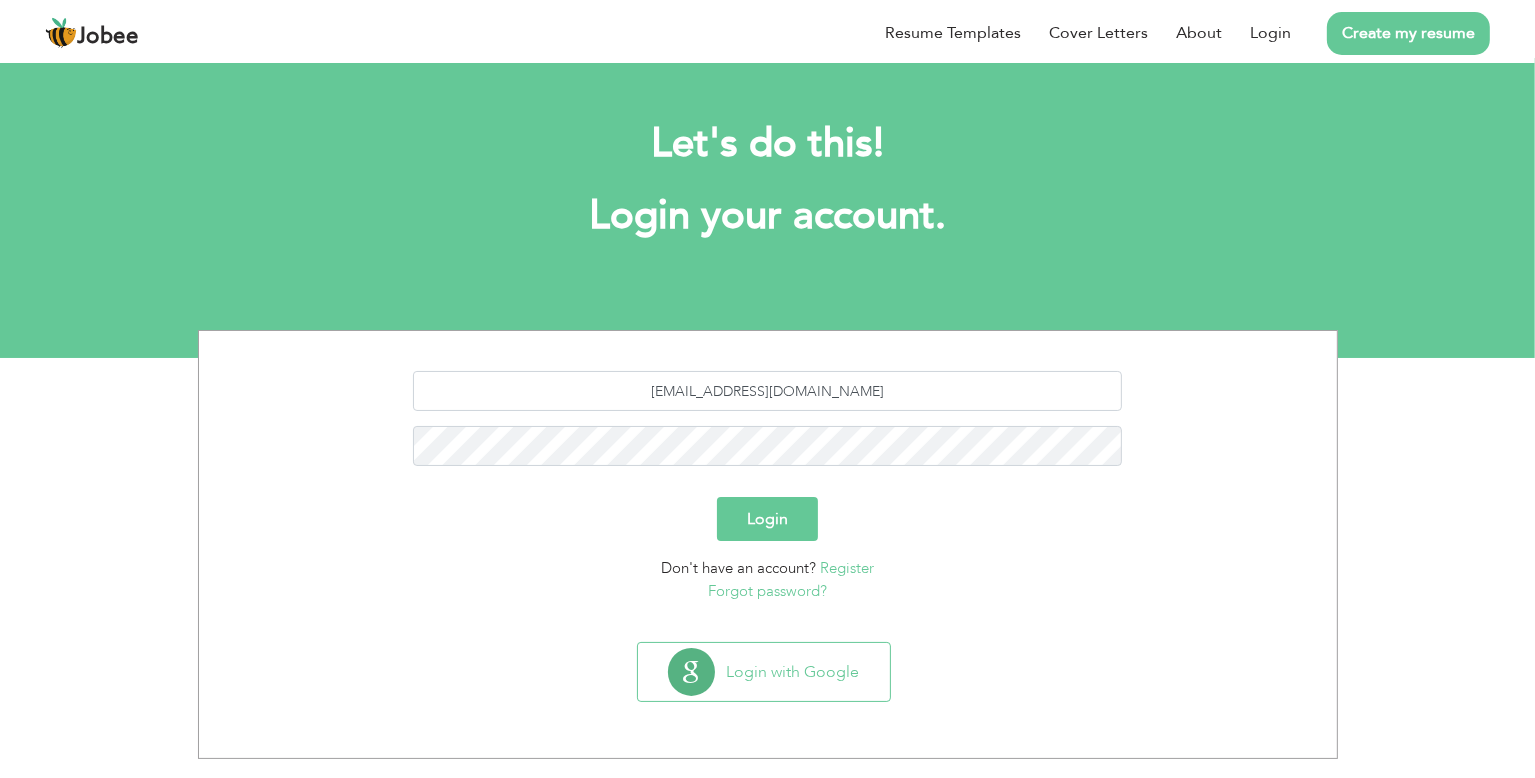 click on "Login" at bounding box center [767, 519] 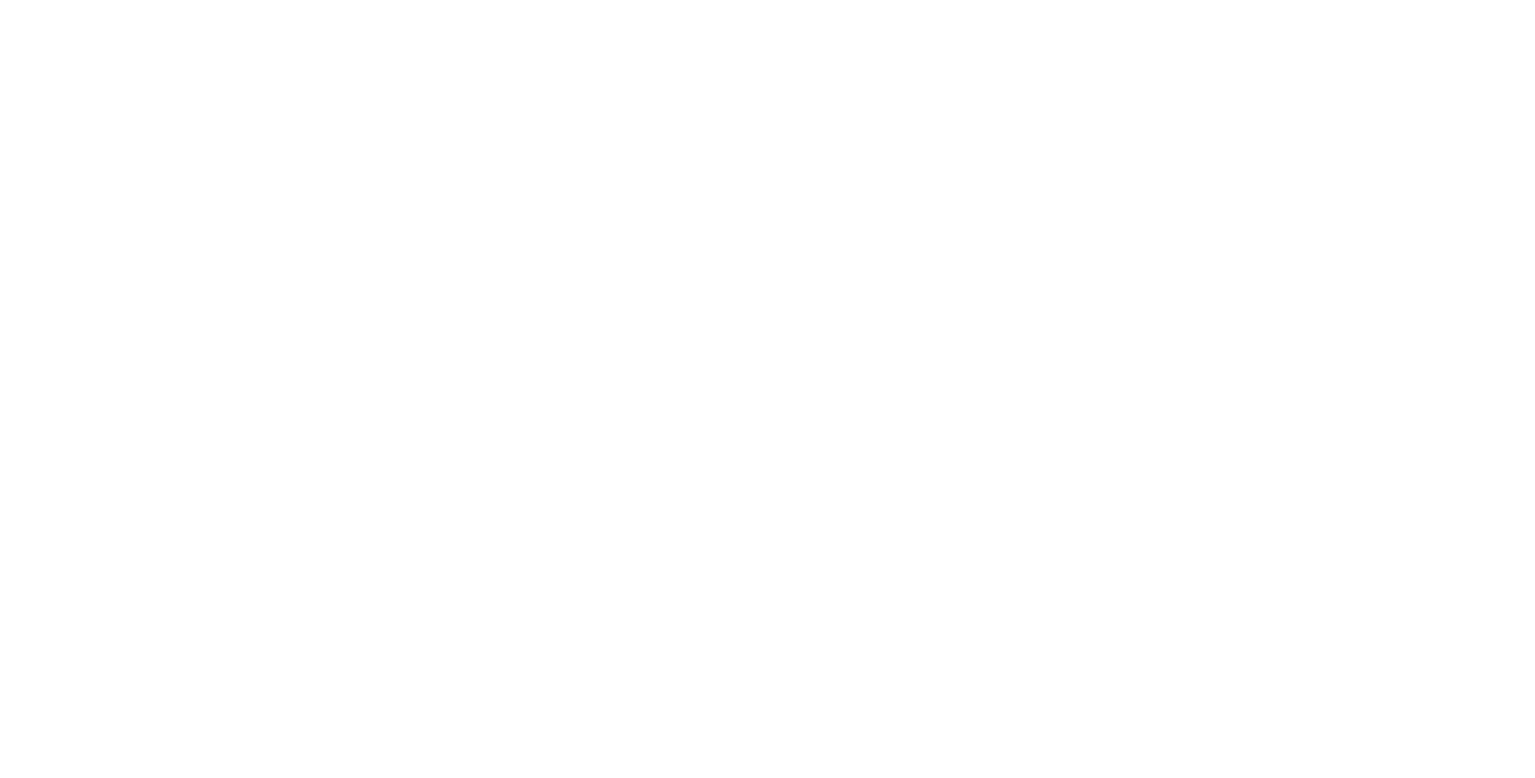 scroll, scrollTop: 0, scrollLeft: 0, axis: both 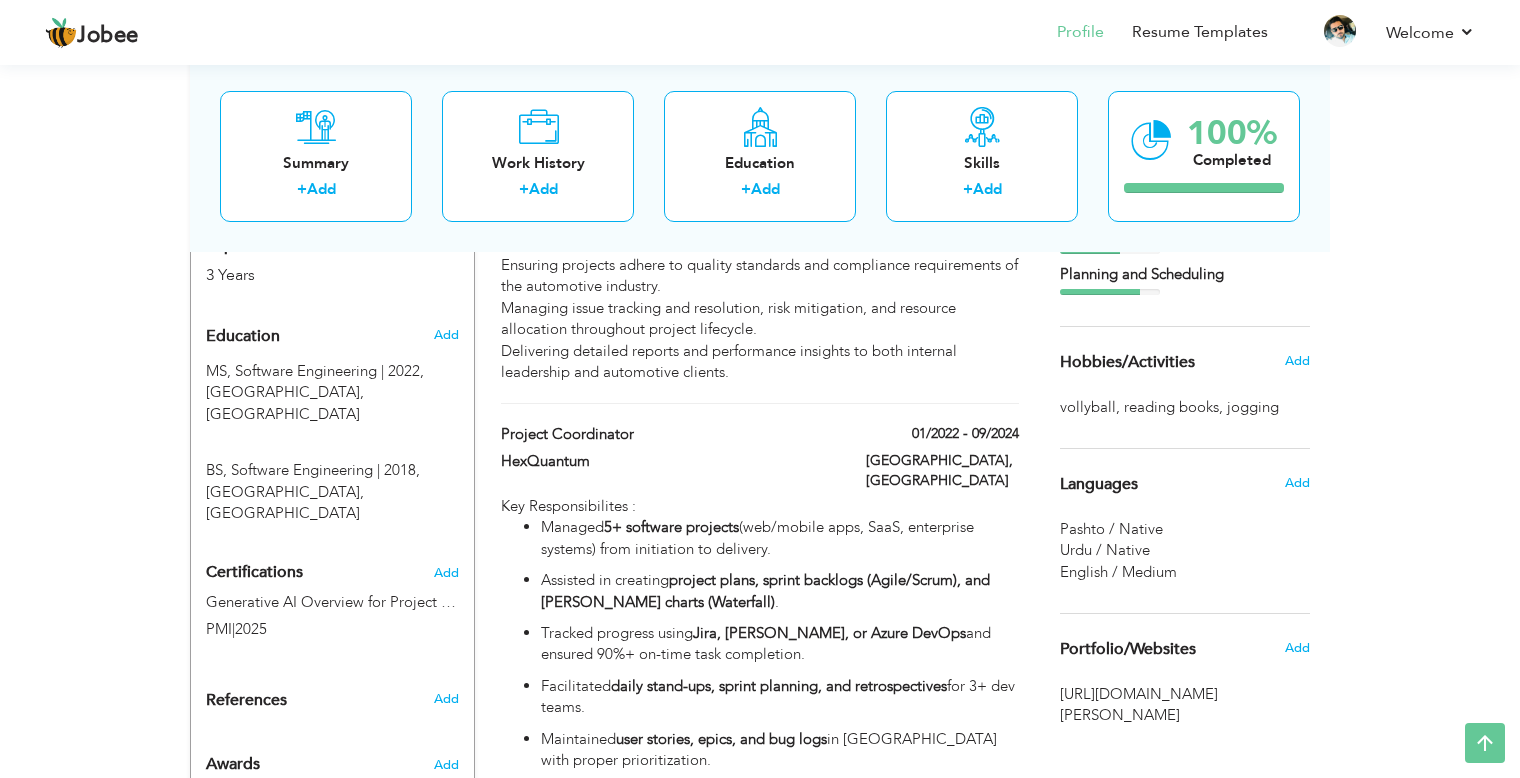 click on "English / Medium" at bounding box center (1118, 572) 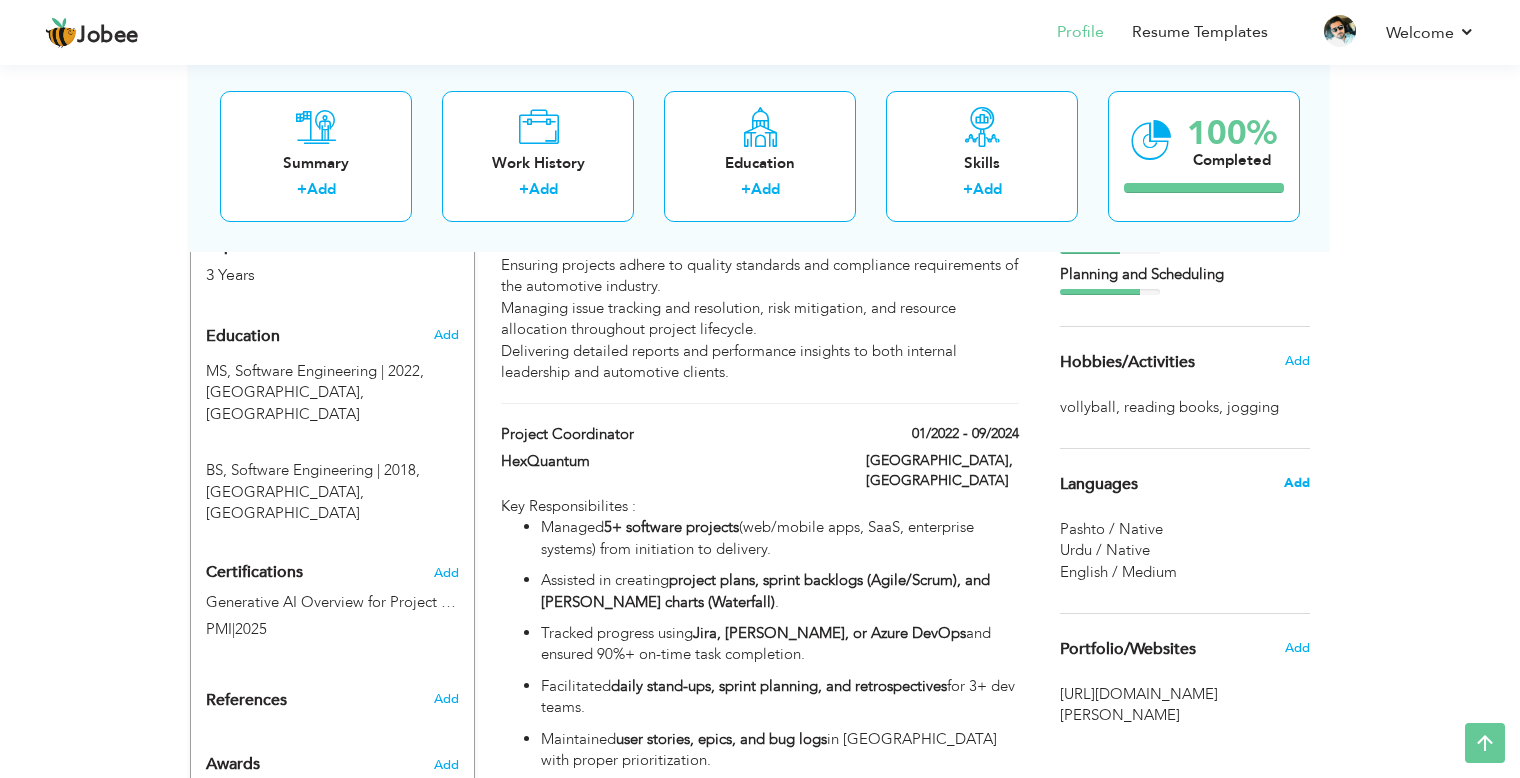 click on "Add" at bounding box center (1297, 483) 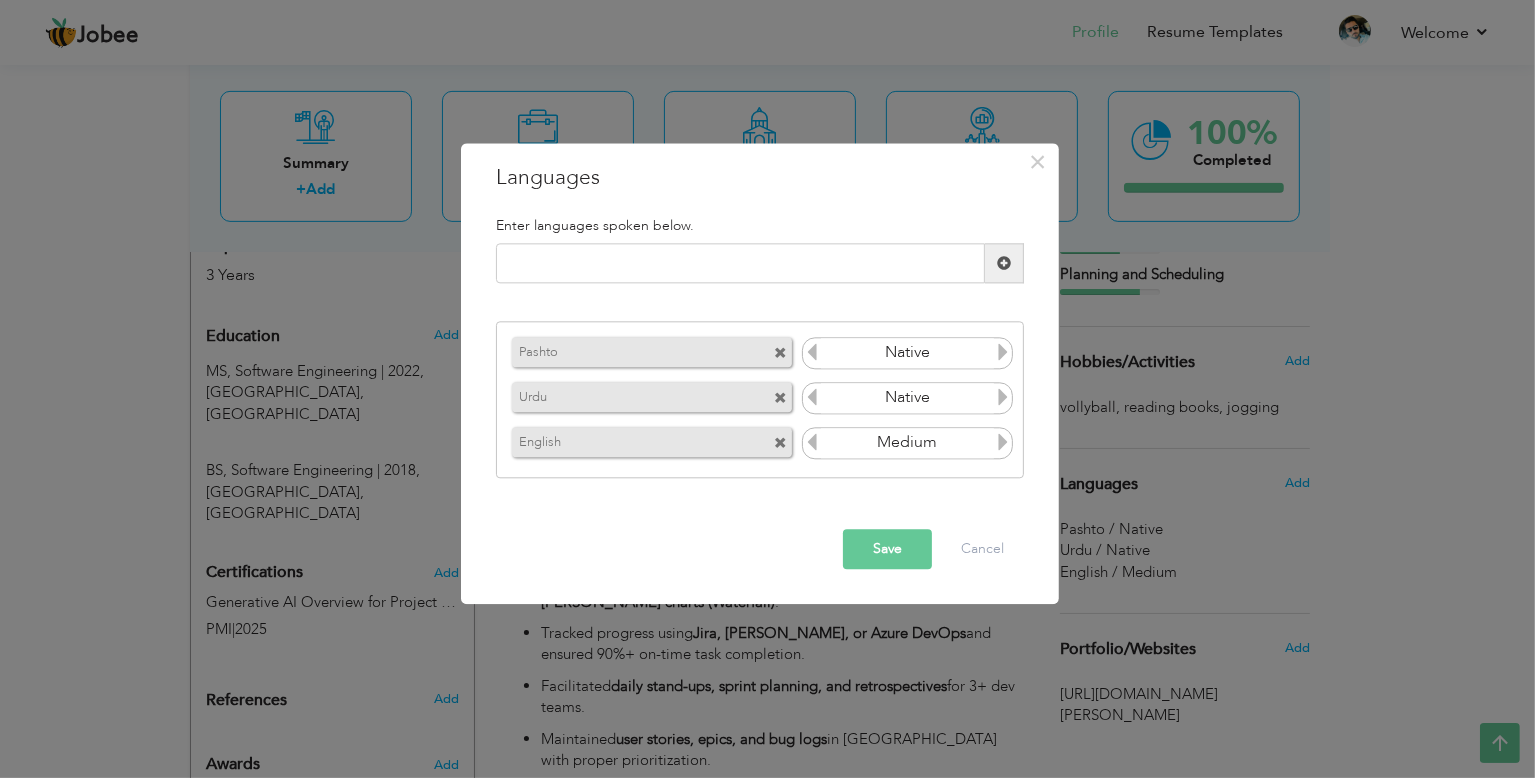click at bounding box center (1003, 442) 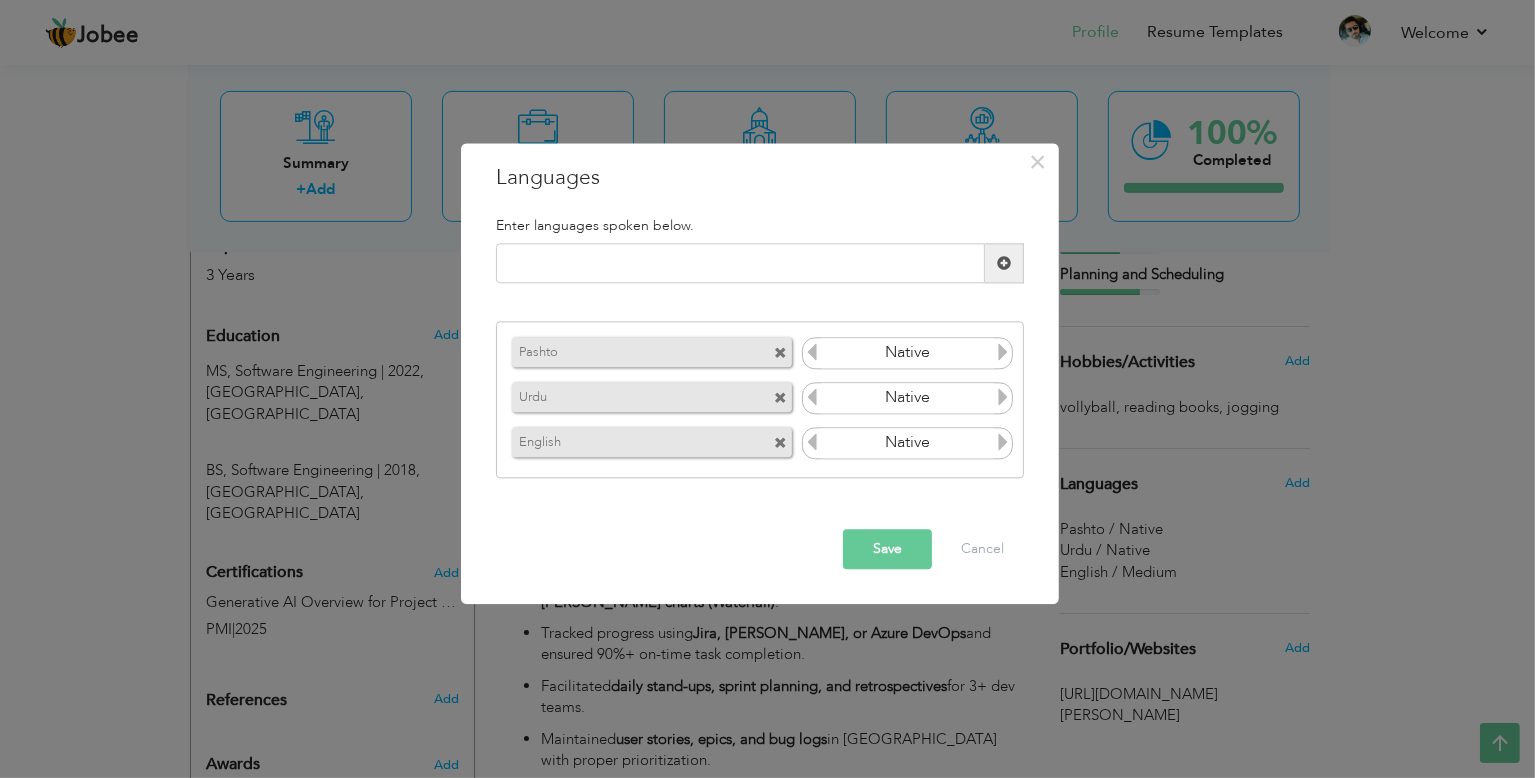 click at bounding box center (1003, 442) 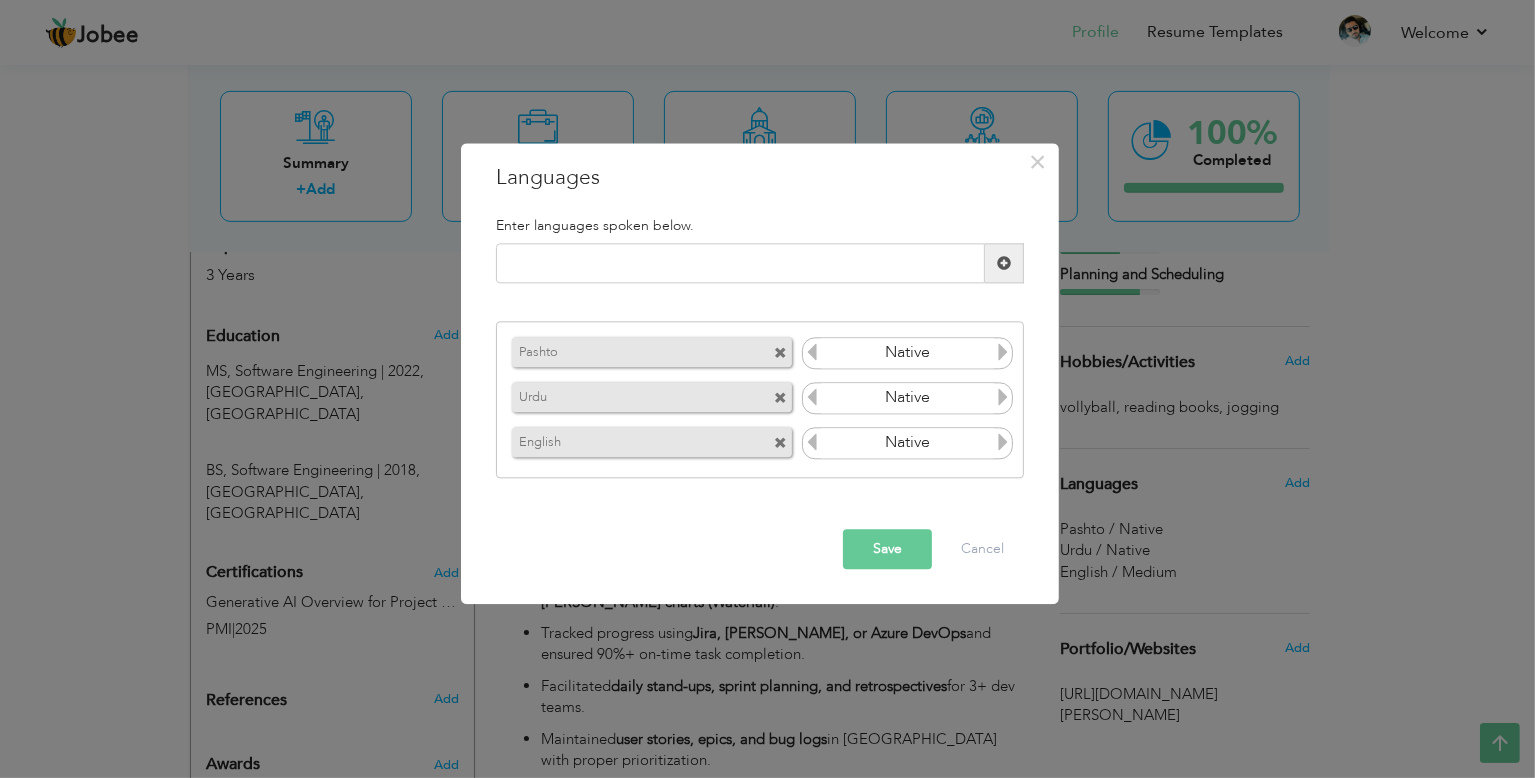 click on "Save" at bounding box center (887, 550) 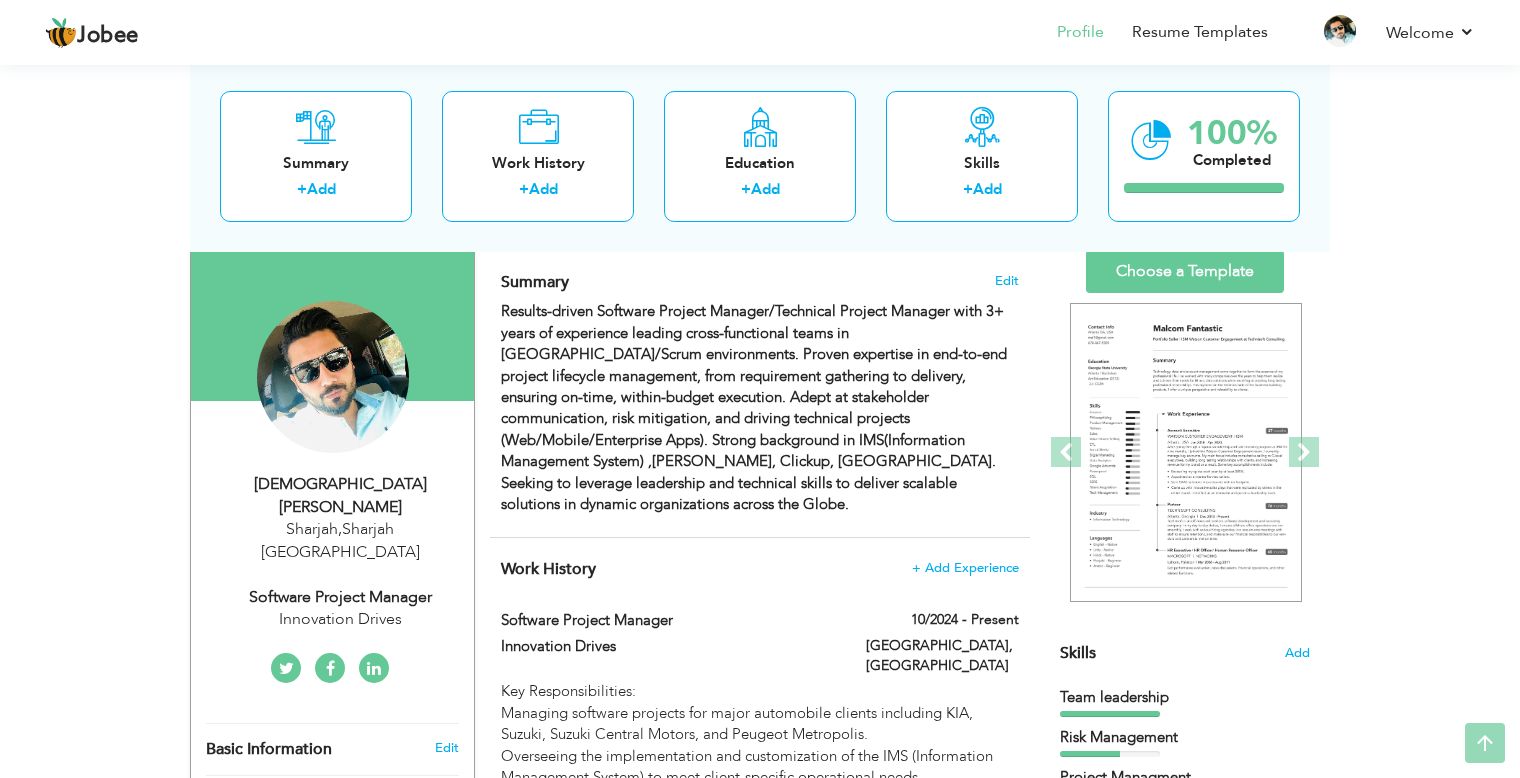 scroll, scrollTop: 128, scrollLeft: 0, axis: vertical 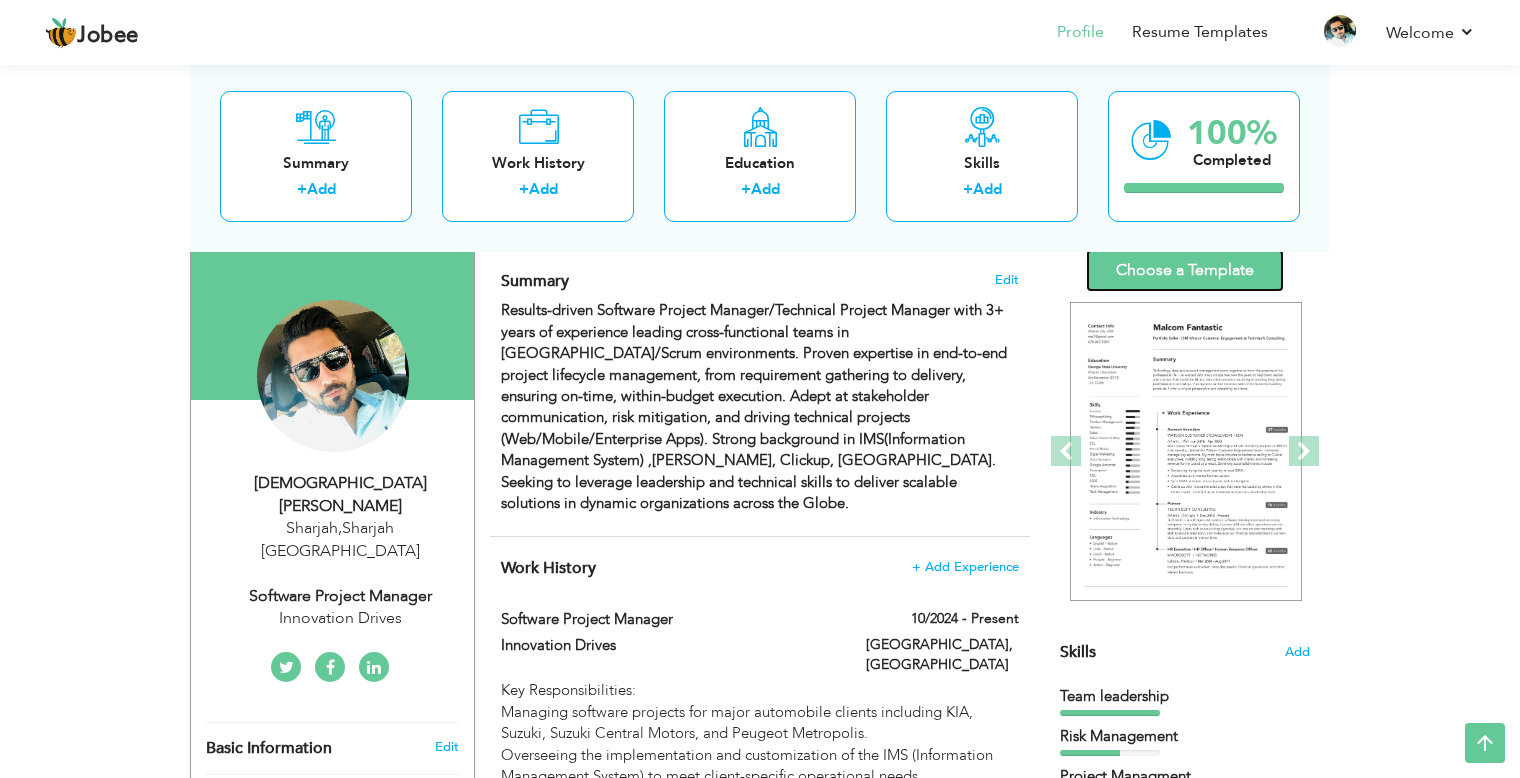 click on "Choose a Template" at bounding box center (1185, 270) 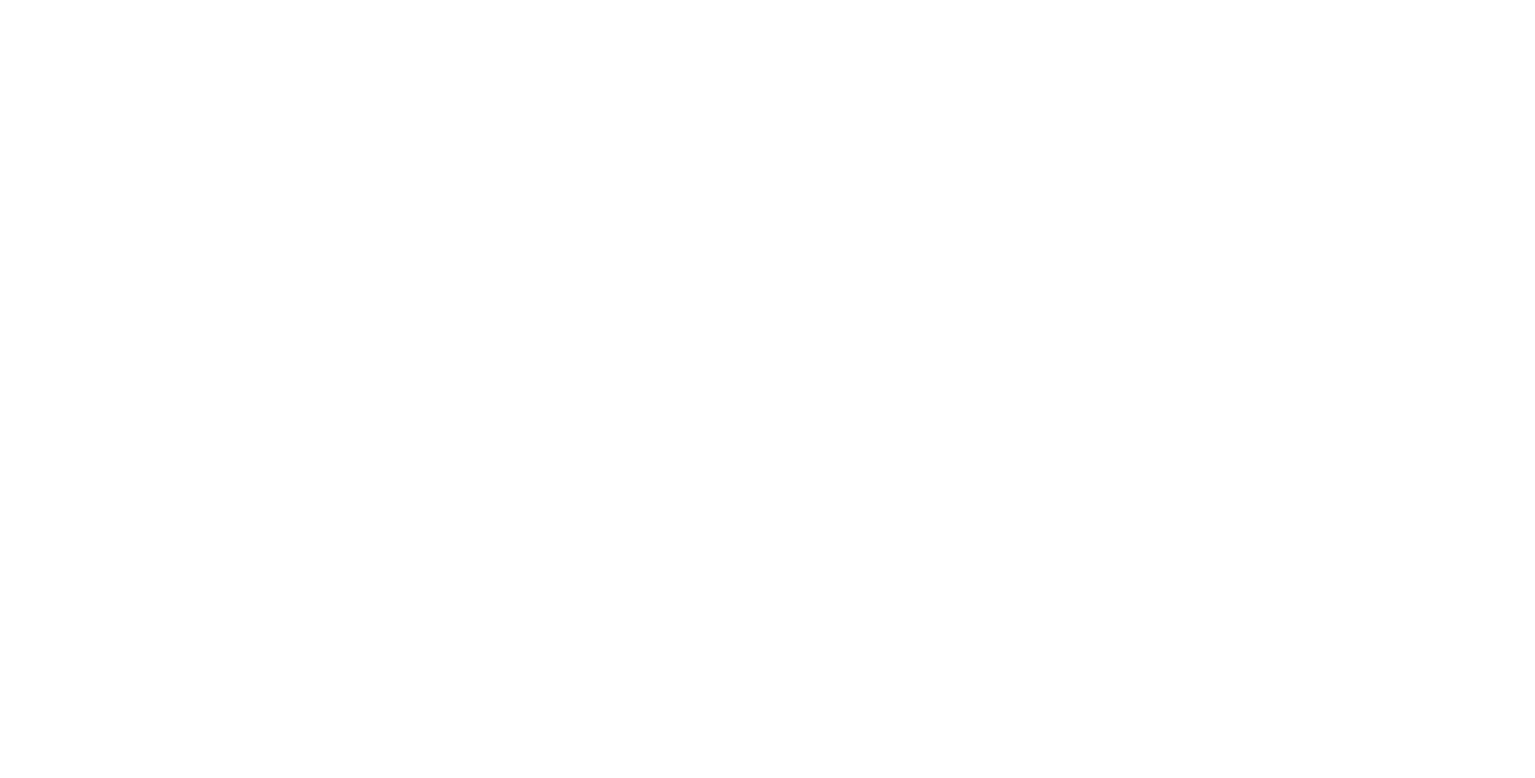 scroll, scrollTop: 0, scrollLeft: 0, axis: both 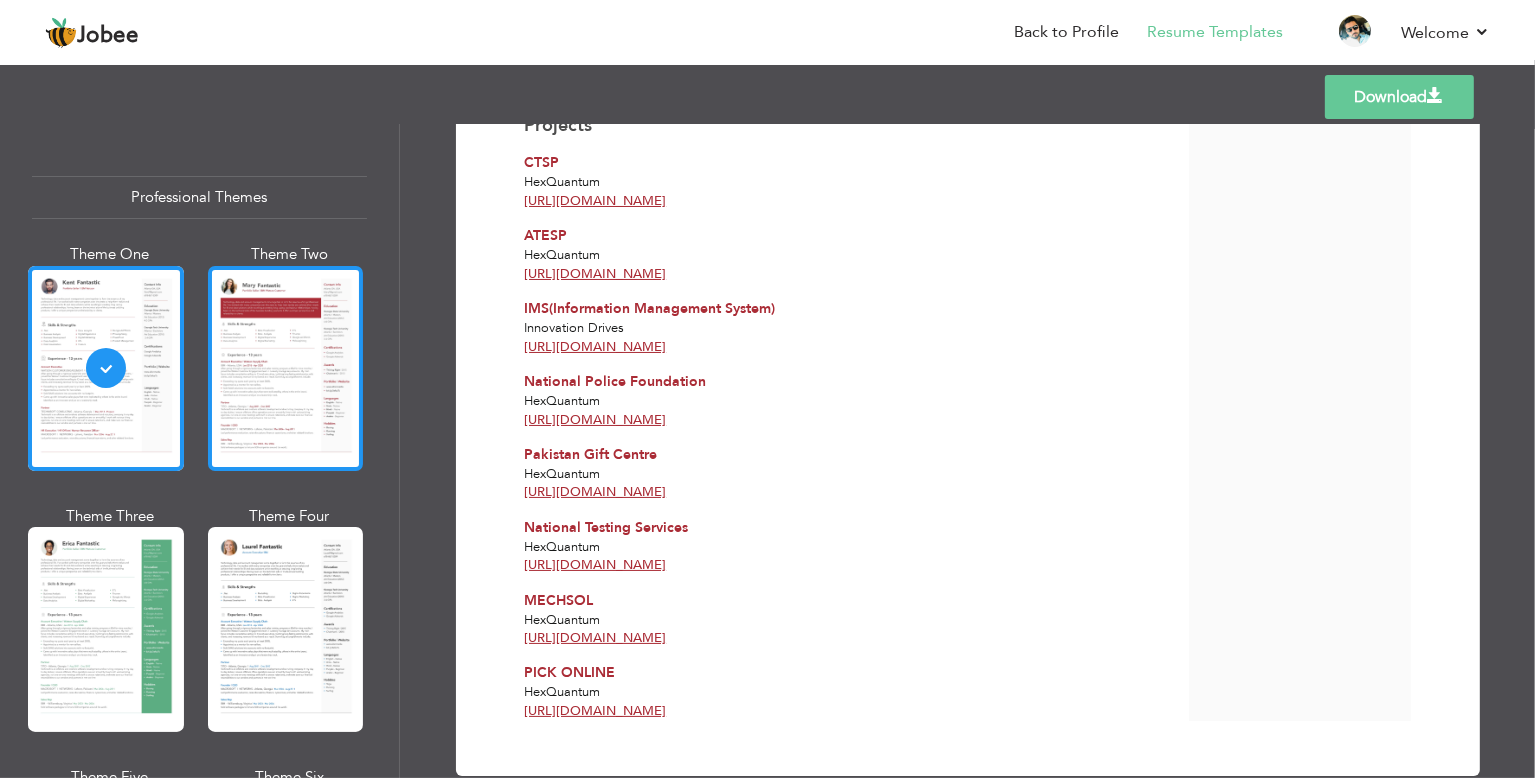 click at bounding box center [286, 368] 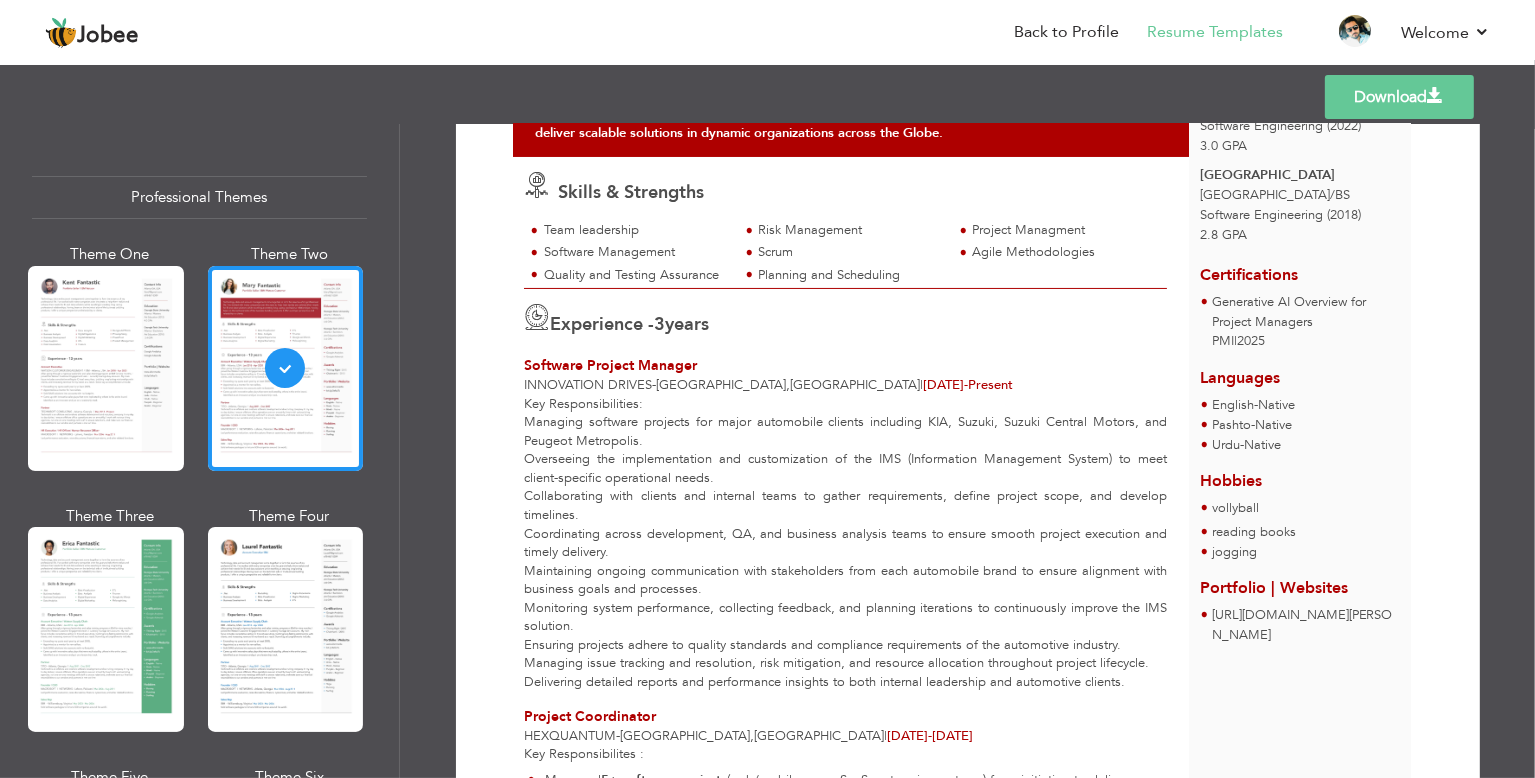 scroll, scrollTop: 314, scrollLeft: 0, axis: vertical 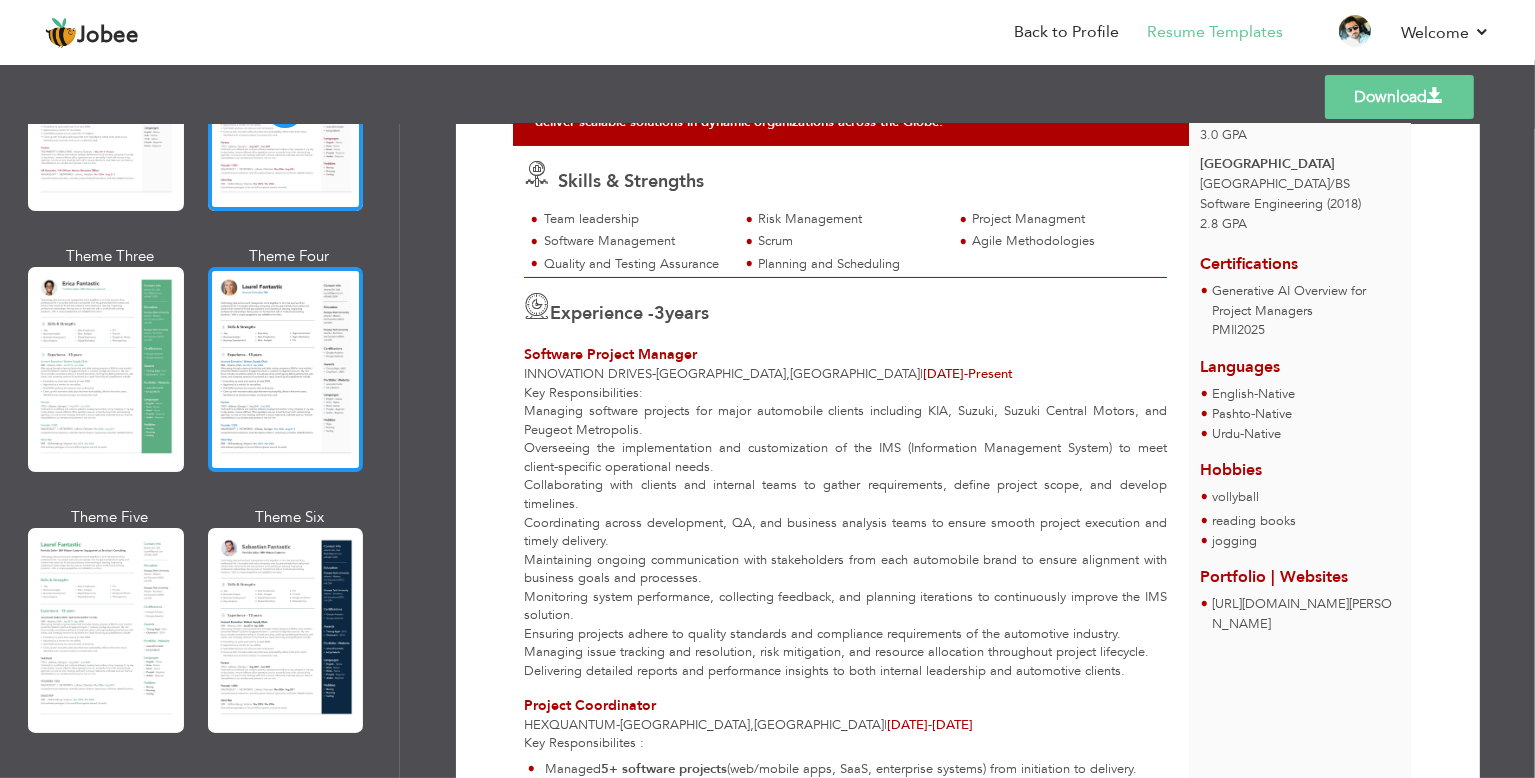 click at bounding box center (286, 369) 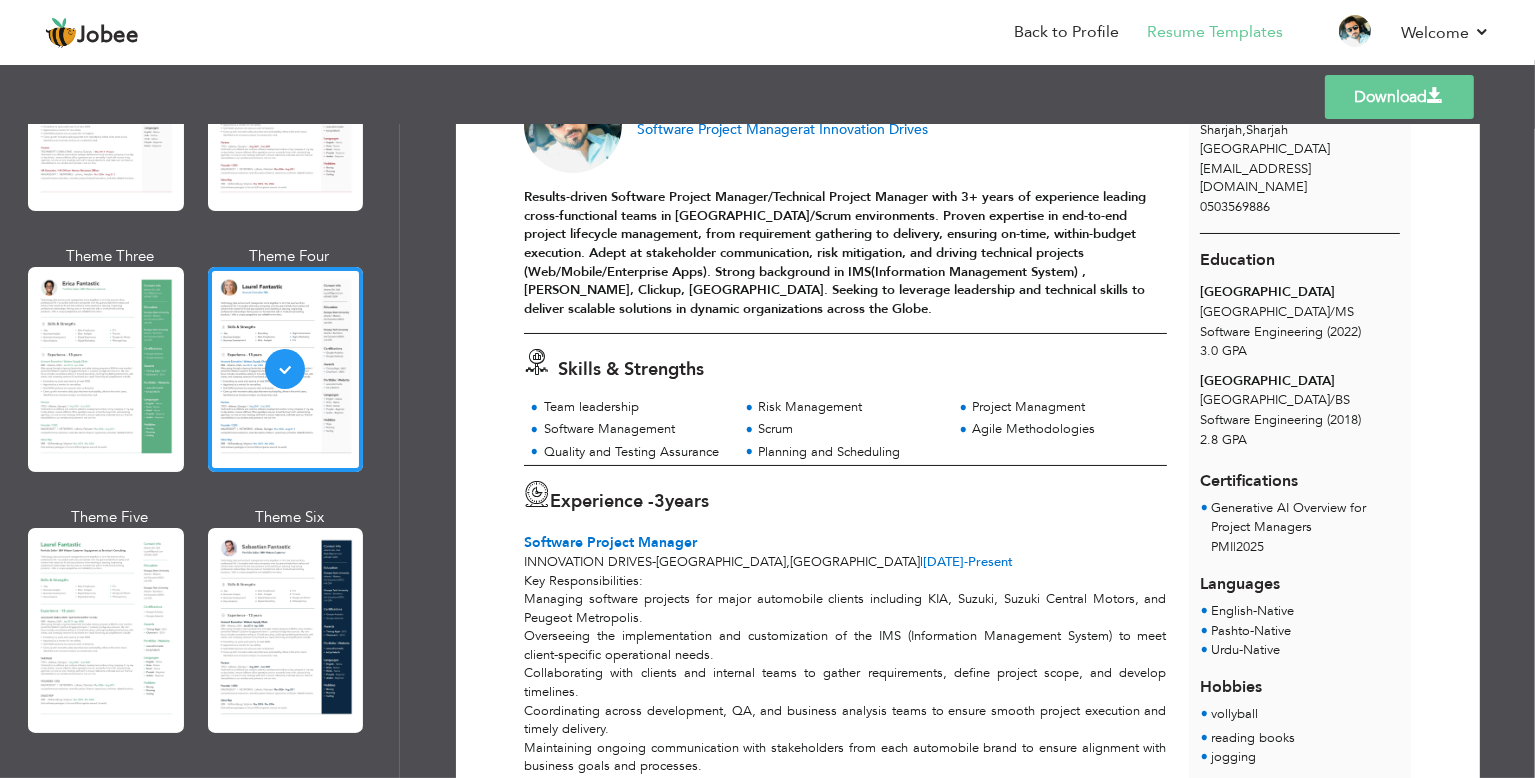 scroll, scrollTop: 0, scrollLeft: 0, axis: both 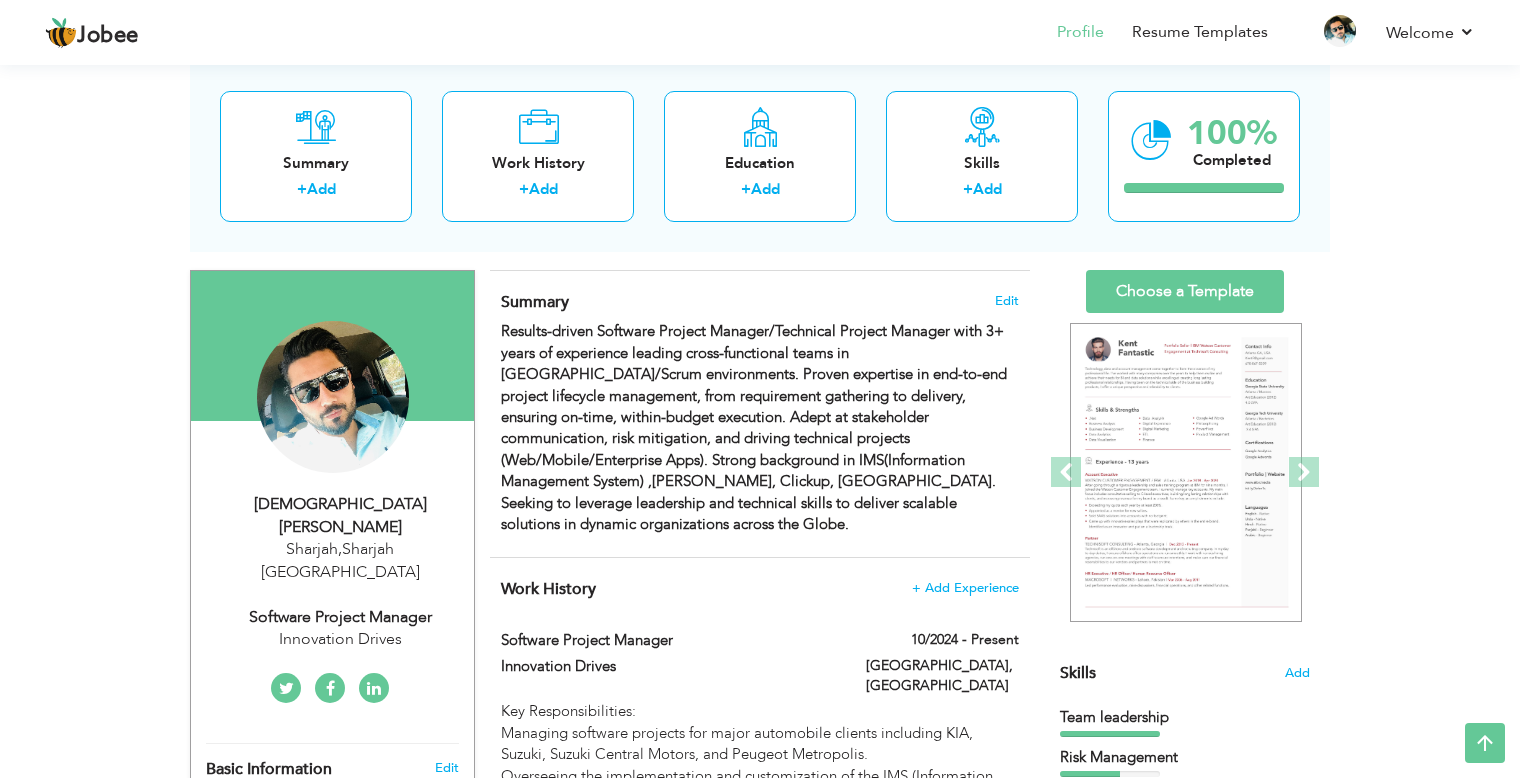 click on "View Resume
Export PDF
Profile
Summary
Public Link
Experience
Education
Awards
Work Histroy
Projects
Certifications
Skills
Preferred Job City" at bounding box center [760, 1476] 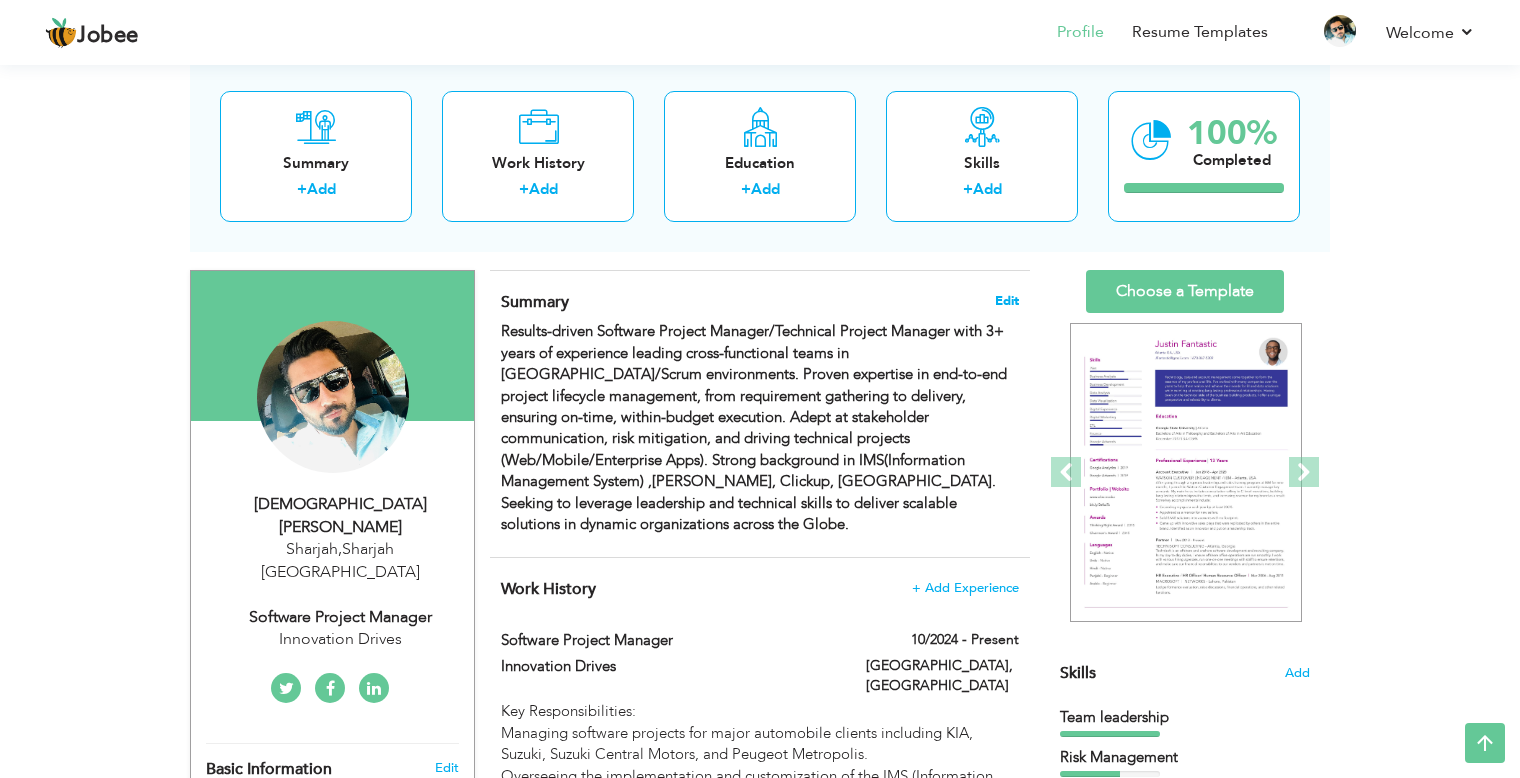 click on "Edit" at bounding box center [1007, 301] 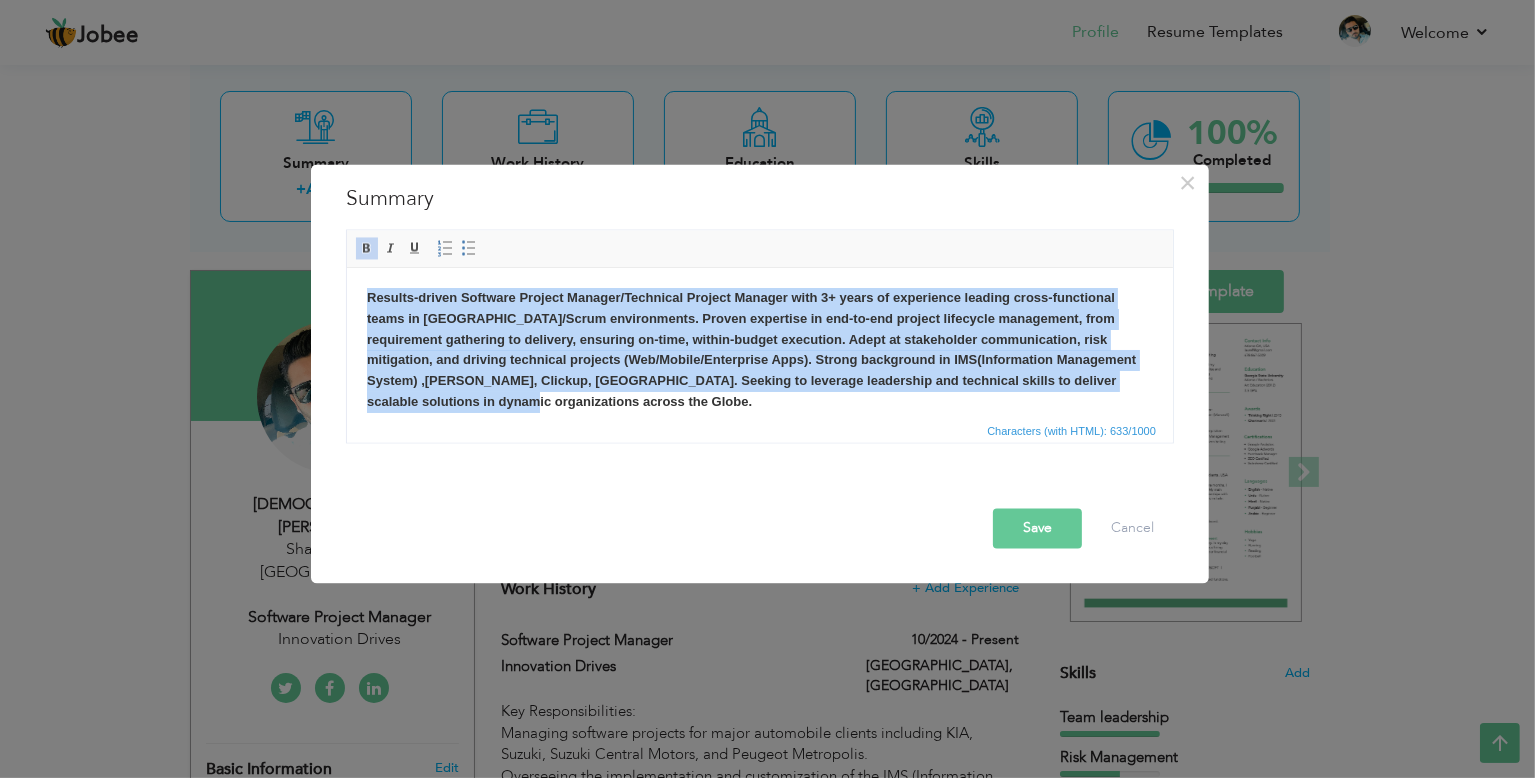 scroll, scrollTop: 14, scrollLeft: 0, axis: vertical 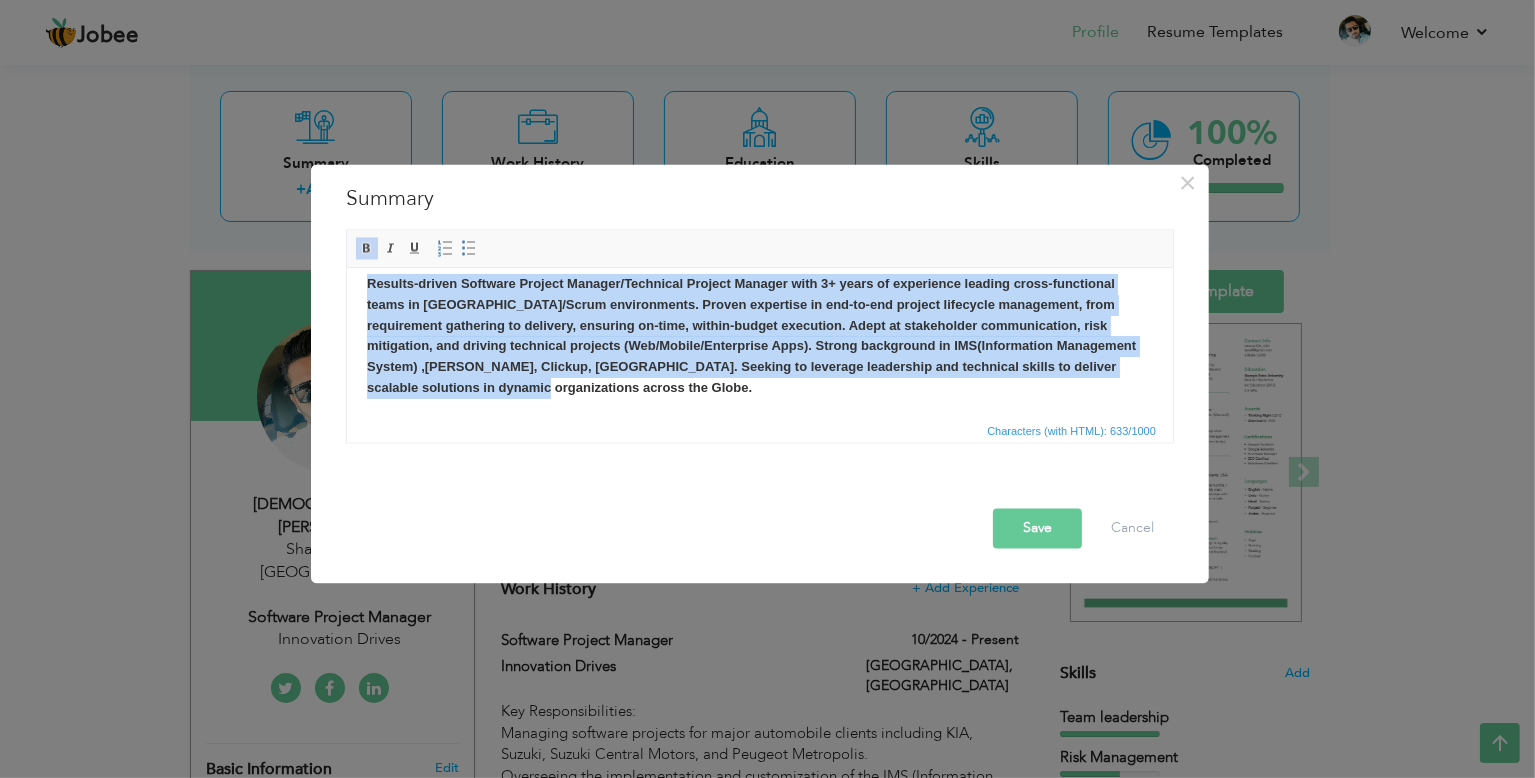drag, startPoint x: 360, startPoint y: 300, endPoint x: 486, endPoint y: 408, distance: 165.9518 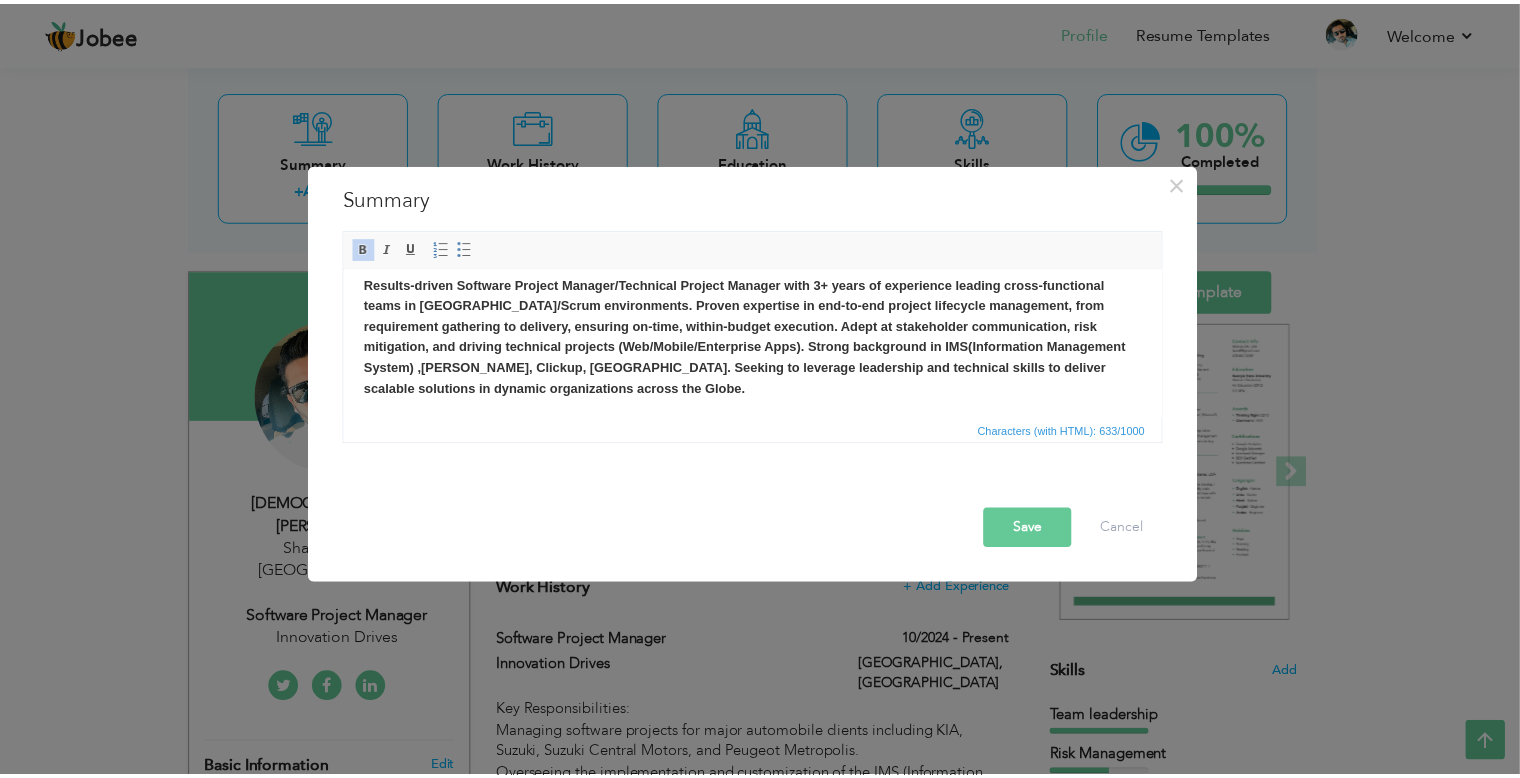 scroll, scrollTop: 0, scrollLeft: 0, axis: both 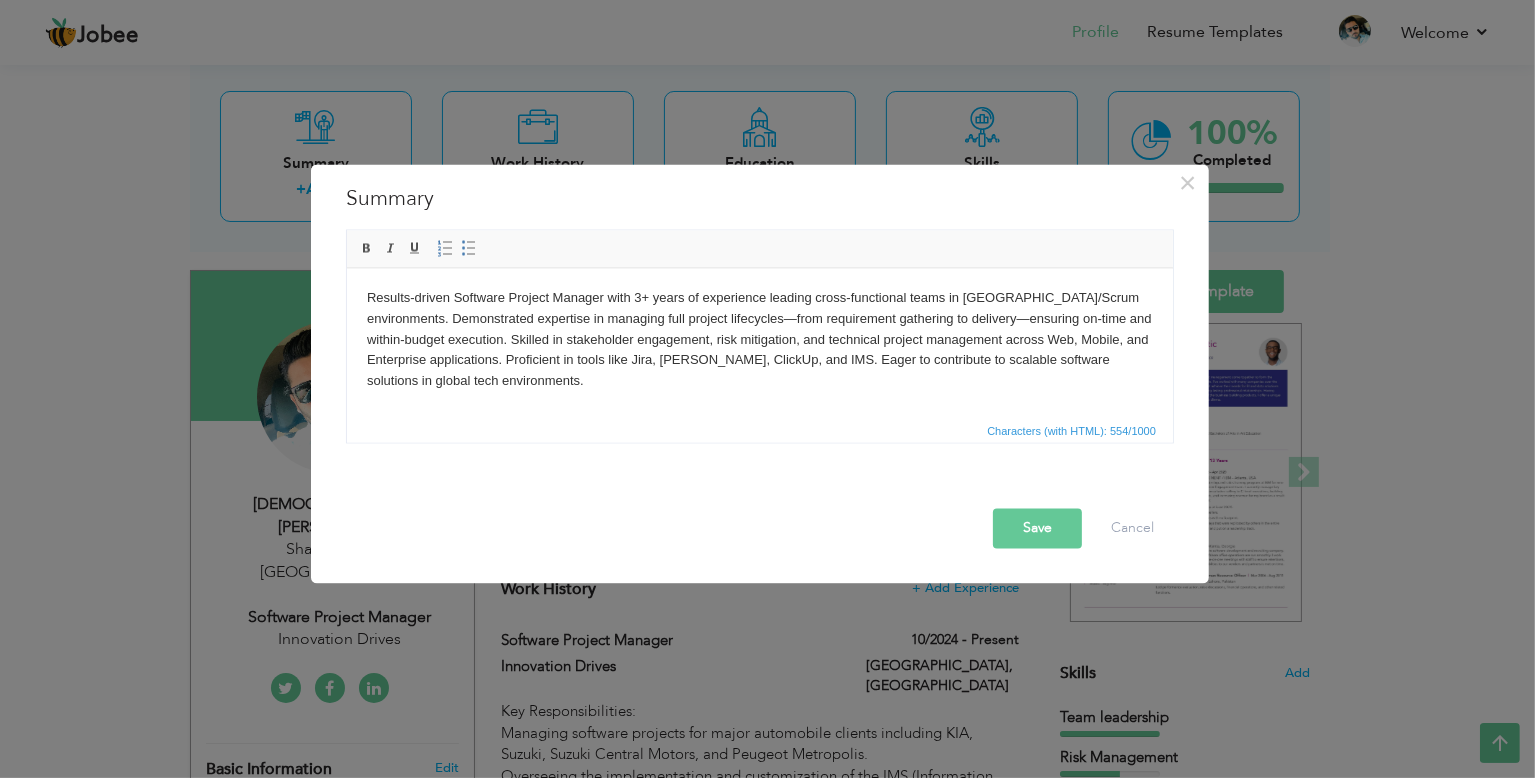 click on "×
Summary
Rich Text Editor, summaryEditor Editor toolbars Basic Styles   Bold   Italic   Underline Paragraph   Insert/Remove Numbered List   Insert/Remove Bulleted List Press ALT 0 for help Characters (with HTML): 554/1000
Save Cancel" at bounding box center [767, 389] 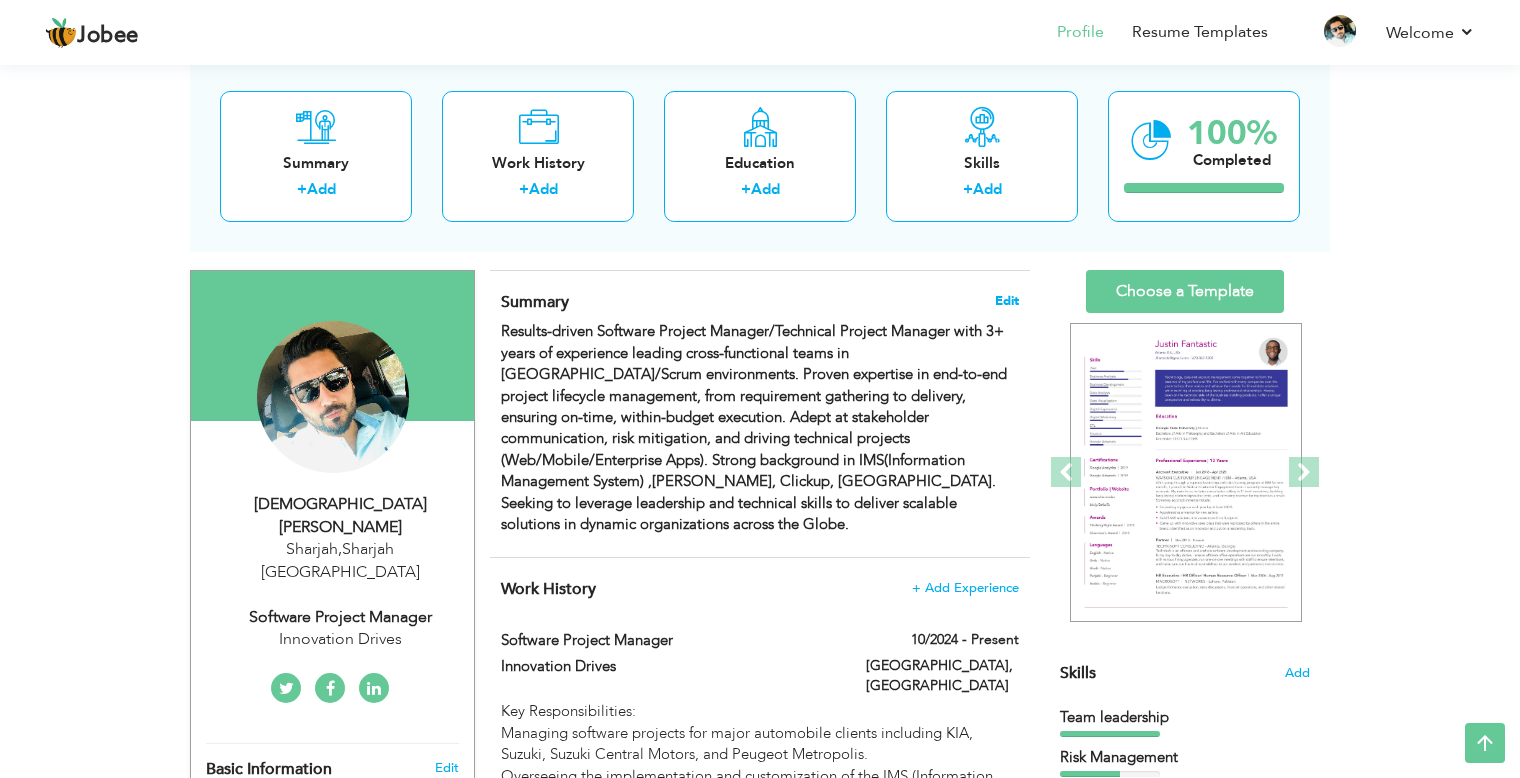 click on "Edit" at bounding box center (1007, 301) 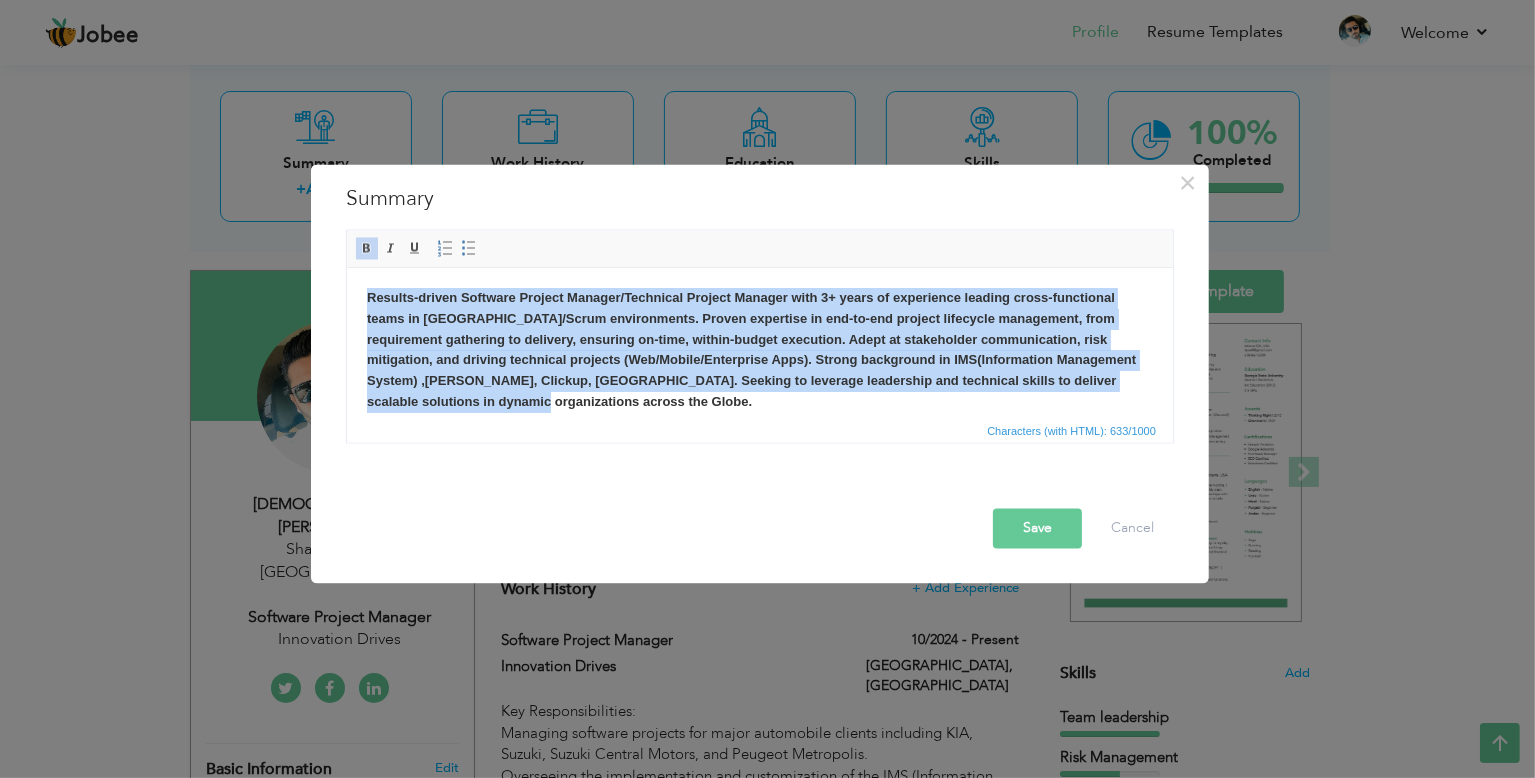drag, startPoint x: 365, startPoint y: 293, endPoint x: 479, endPoint y: 401, distance: 157.03503 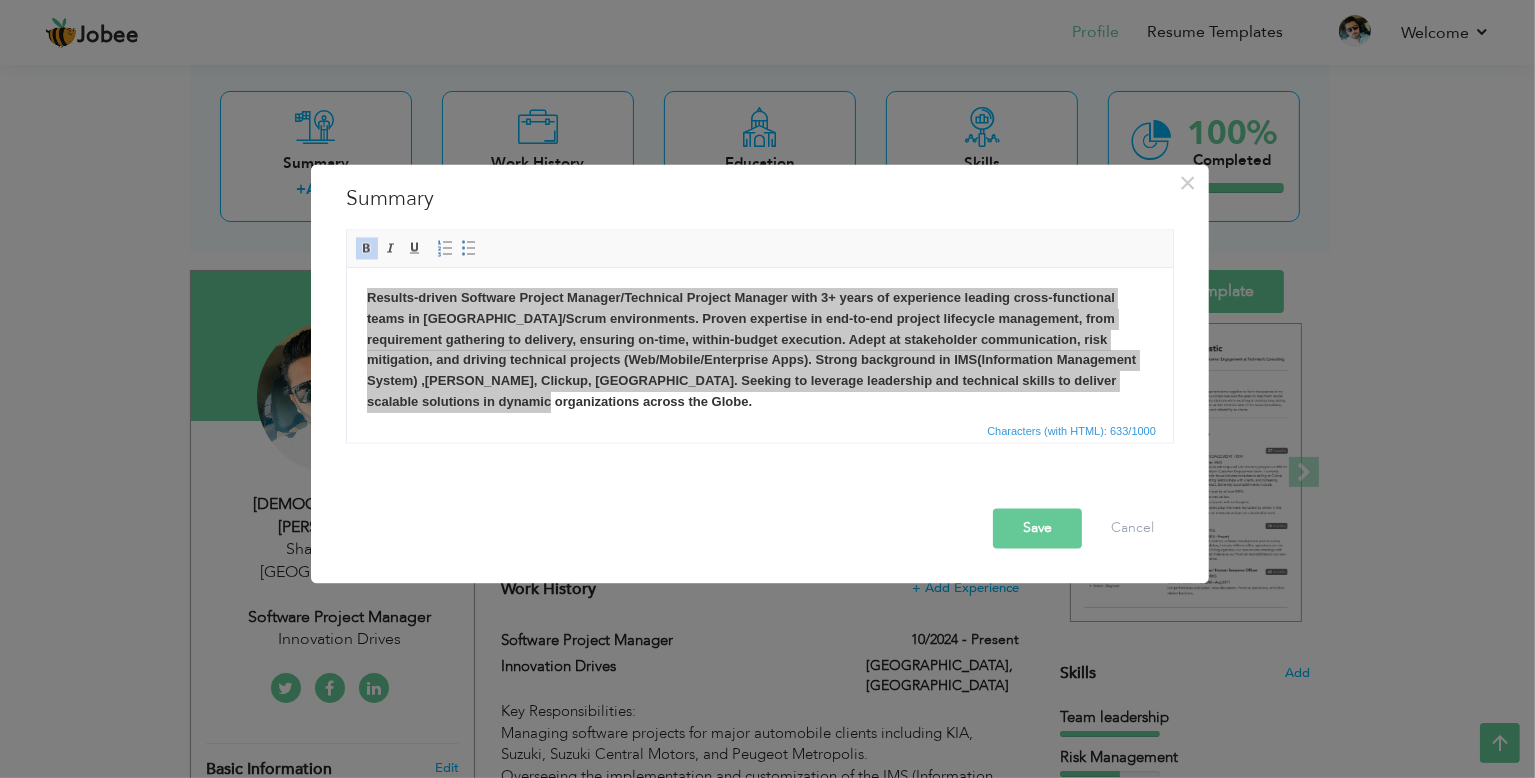 click on "Save" at bounding box center (1037, 529) 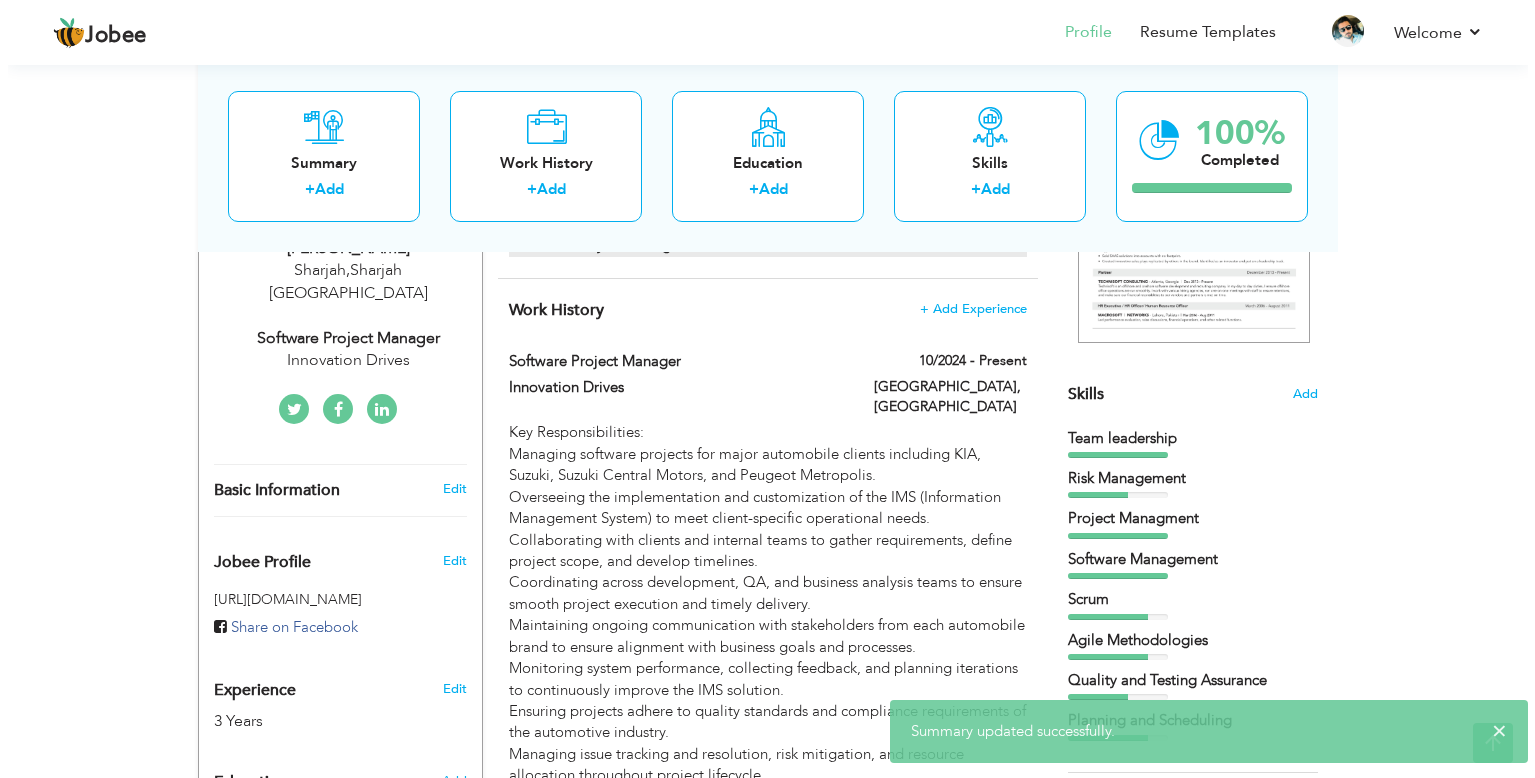 scroll, scrollTop: 388, scrollLeft: 0, axis: vertical 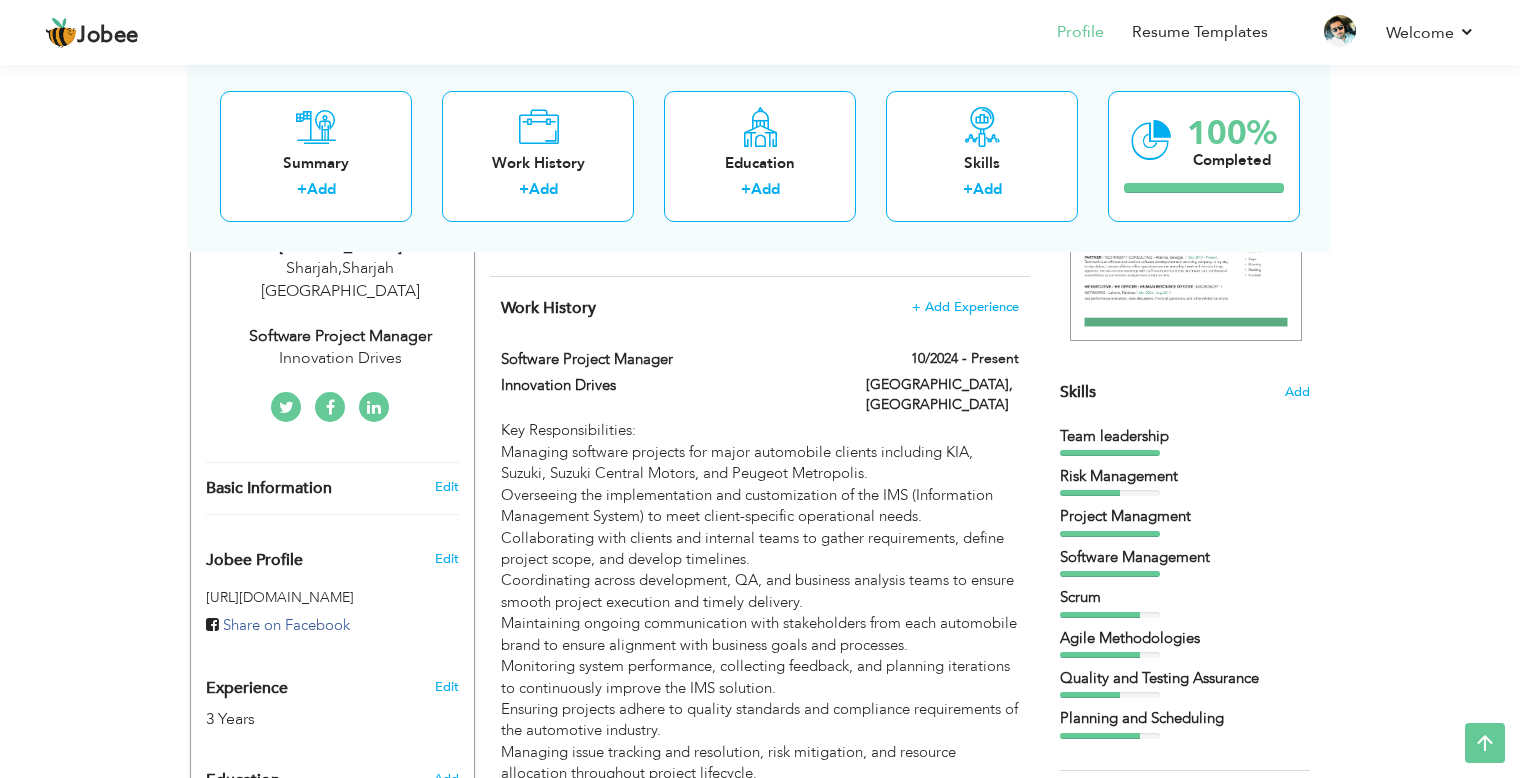 click on "‹ › Previous Next" at bounding box center [1185, 207] 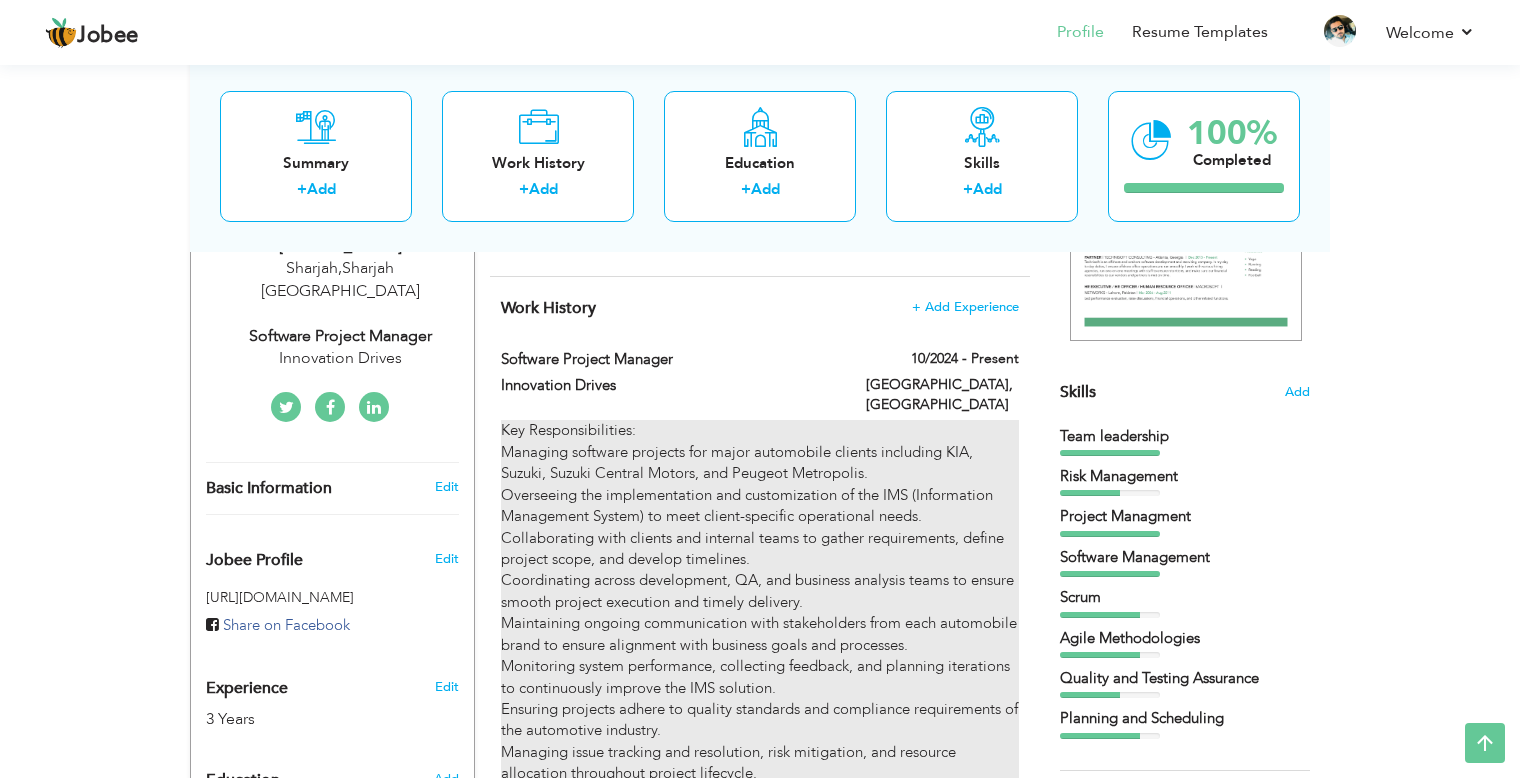 click on "Key Responsibilities:
Managing software projects for major automobile clients including KIA, Suzuki, Suzuki Central Motors, and Peugeot Metropolis.
Overseeing the implementation and customization of the IMS (Information Management System) to meet client-specific operational needs.
Collaborating with clients and internal teams to gather requirements, define project scope, and develop timelines.
Coordinating across development, QA, and business analysis teams to ensure smooth project execution and timely delivery.
Maintaining ongoing communication with stakeholders from each automobile brand to ensure alignment with business goals and processes.
Monitoring system performance, collecting feedback, and planning iterations to continuously improve the IMS solution.
Ensuring projects adhere to quality standards and compliance requirements of the automotive industry.
Managing issue tracking and resolution, risk mitigation, and resource allocation throughout project lifecycle." at bounding box center [760, 623] 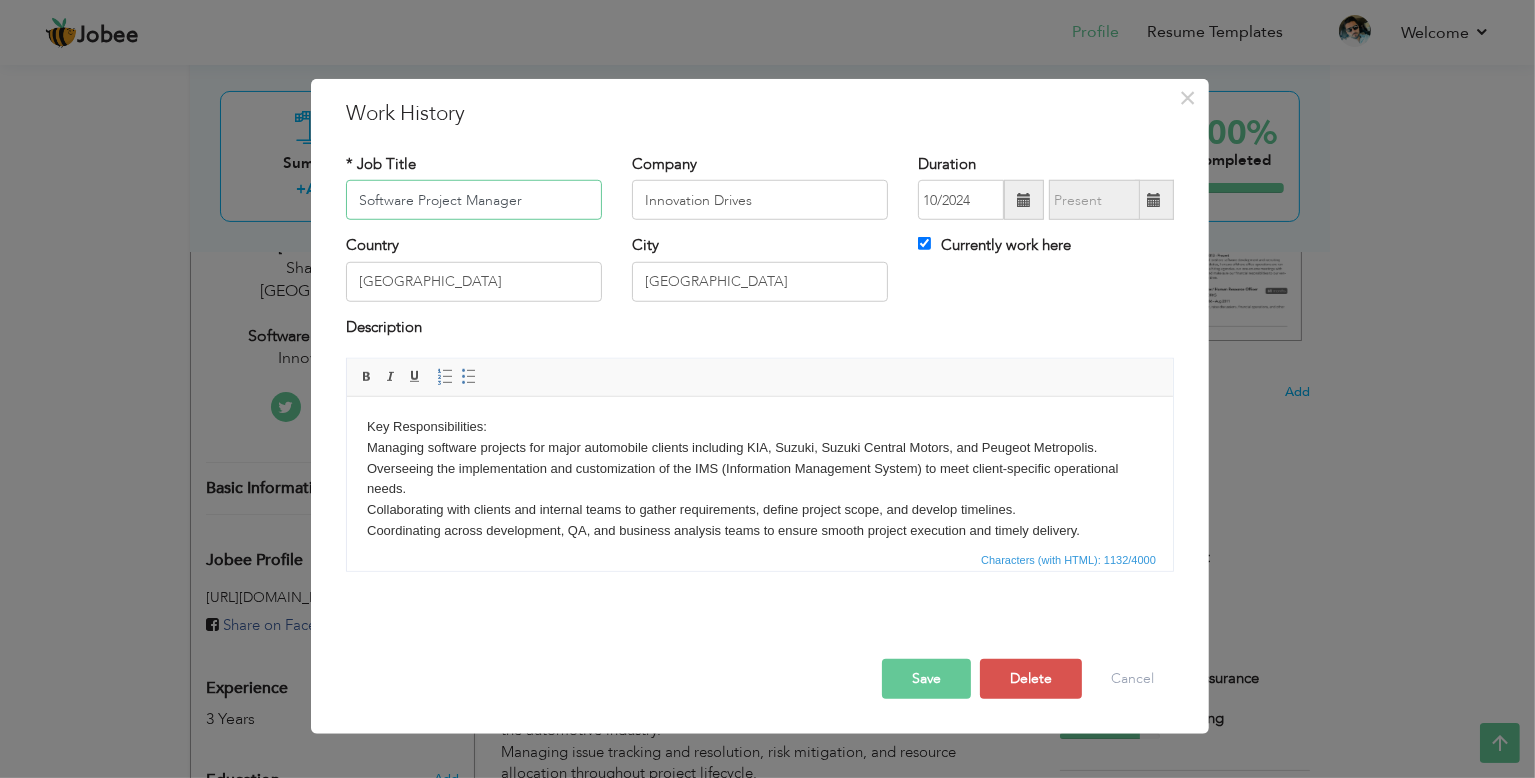 scroll, scrollTop: 139, scrollLeft: 0, axis: vertical 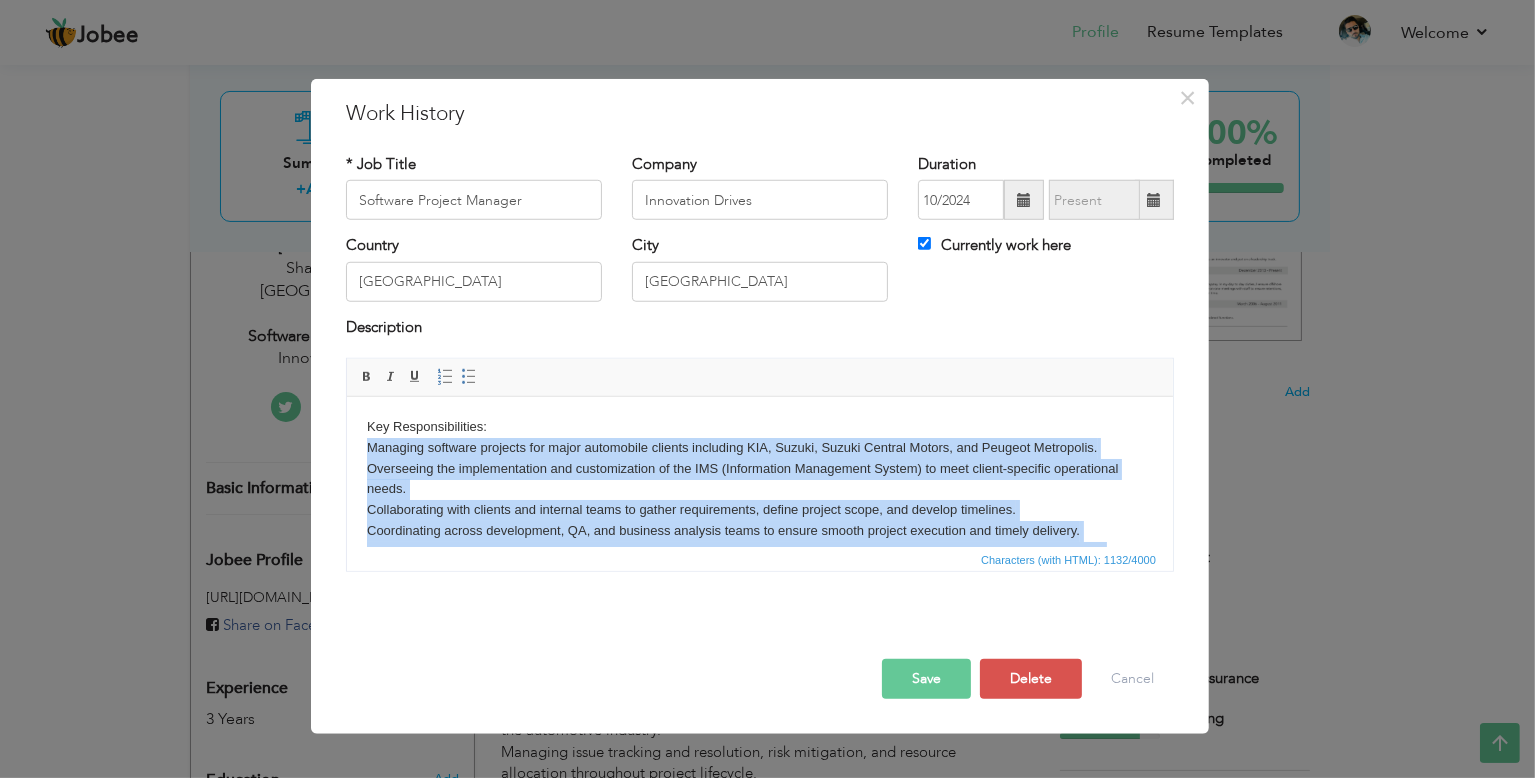 drag, startPoint x: 963, startPoint y: 520, endPoint x: 351, endPoint y: 454, distance: 615.5485 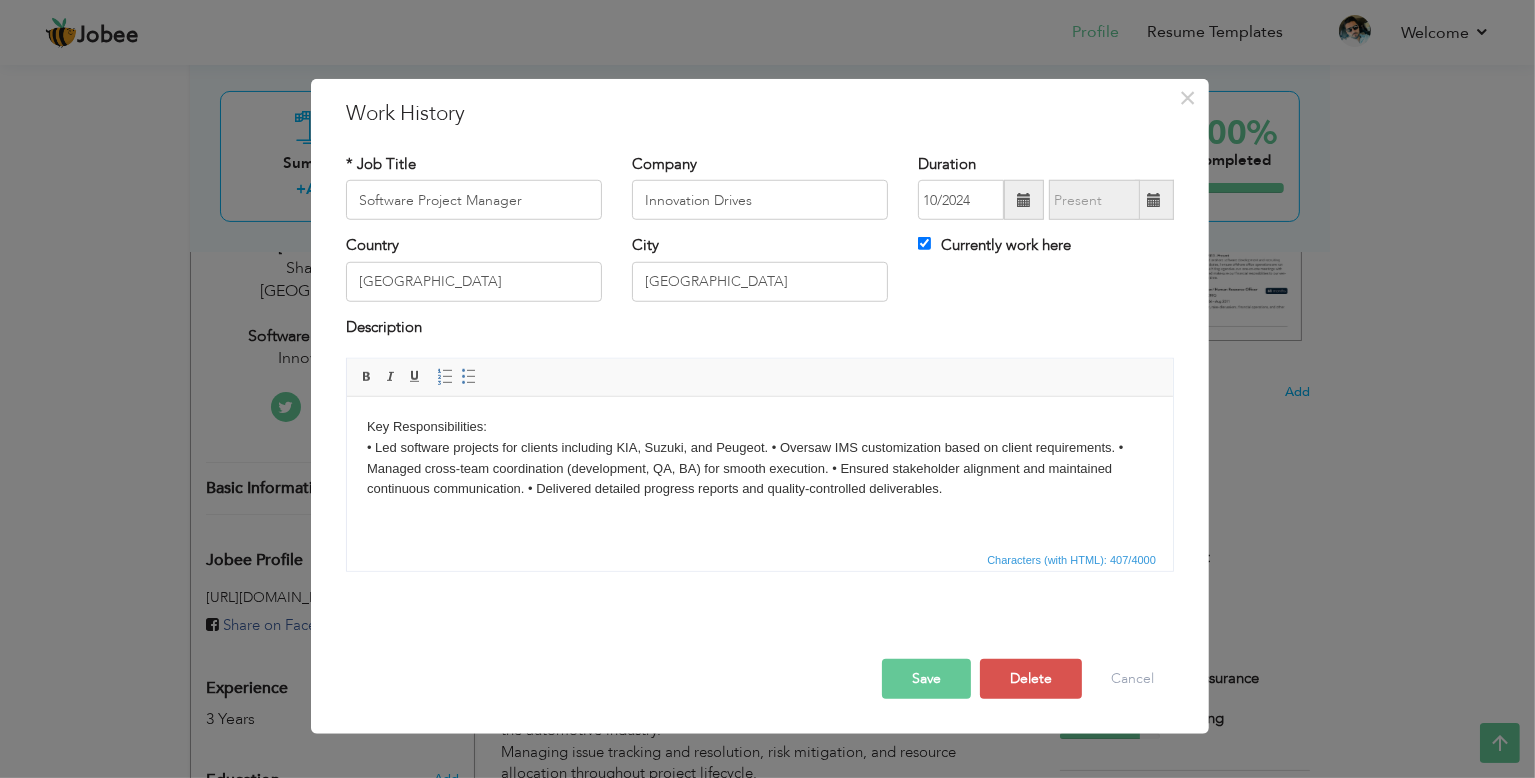 click on "Save" at bounding box center [926, 679] 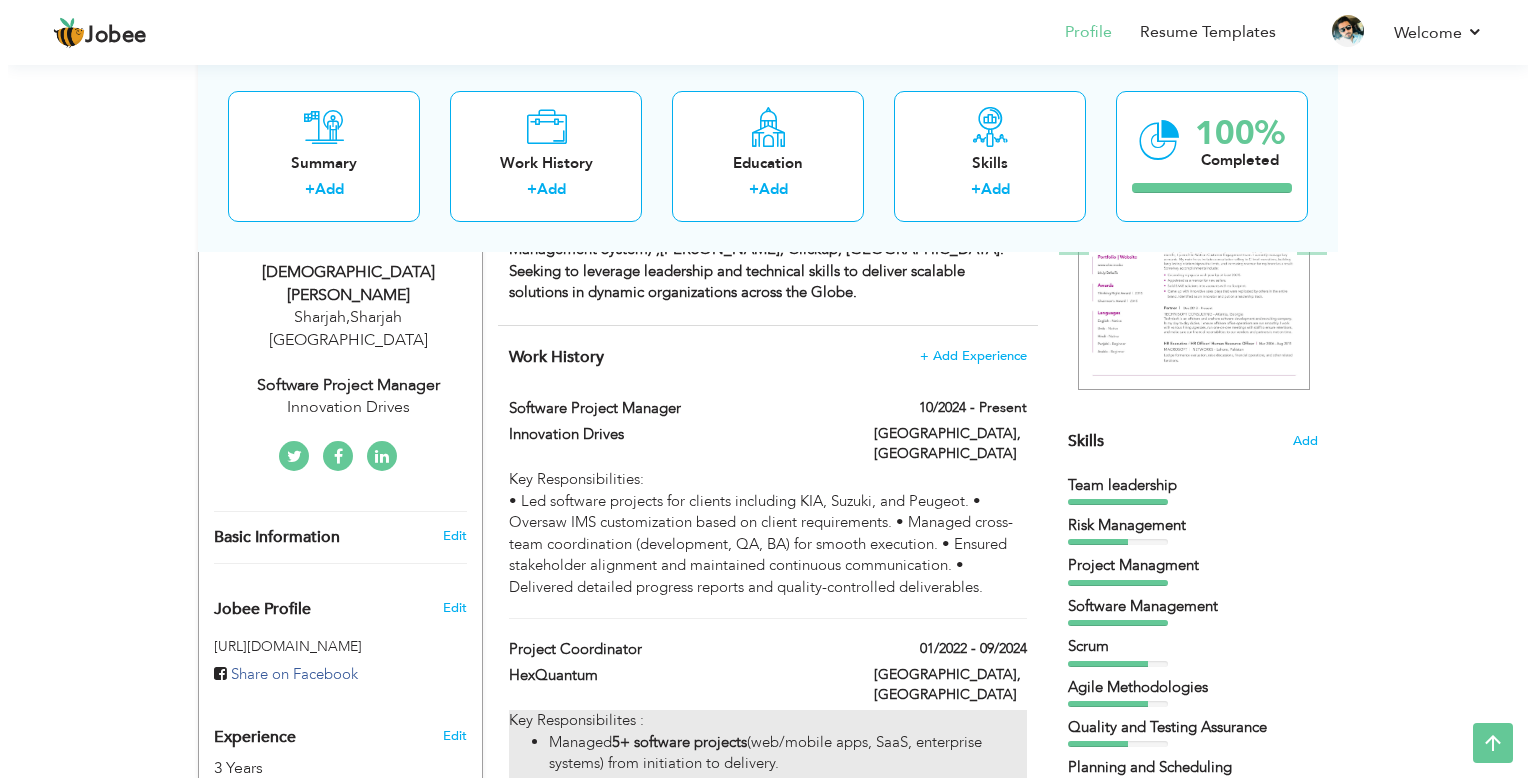 scroll, scrollTop: 340, scrollLeft: 0, axis: vertical 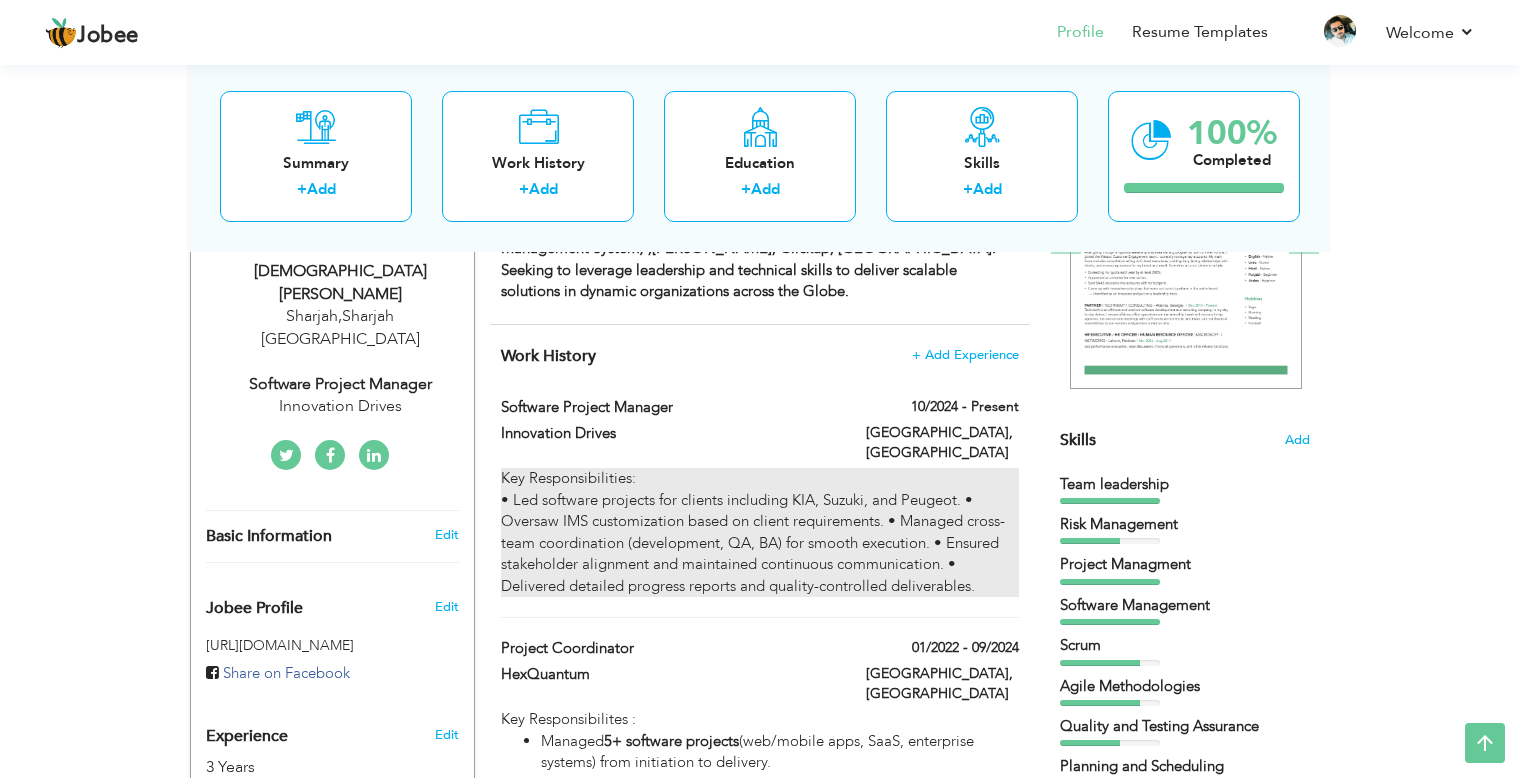 click on "Key Responsibilities:
• Led software projects for clients including KIA, Suzuki, and Peugeot. • Oversaw IMS customization based on client requirements. • Managed cross-team coordination (development, QA, BA) for smooth execution. • Ensured stakeholder alignment and maintained continuous communication. • Delivered detailed progress reports and quality-controlled deliverables." at bounding box center [760, 532] 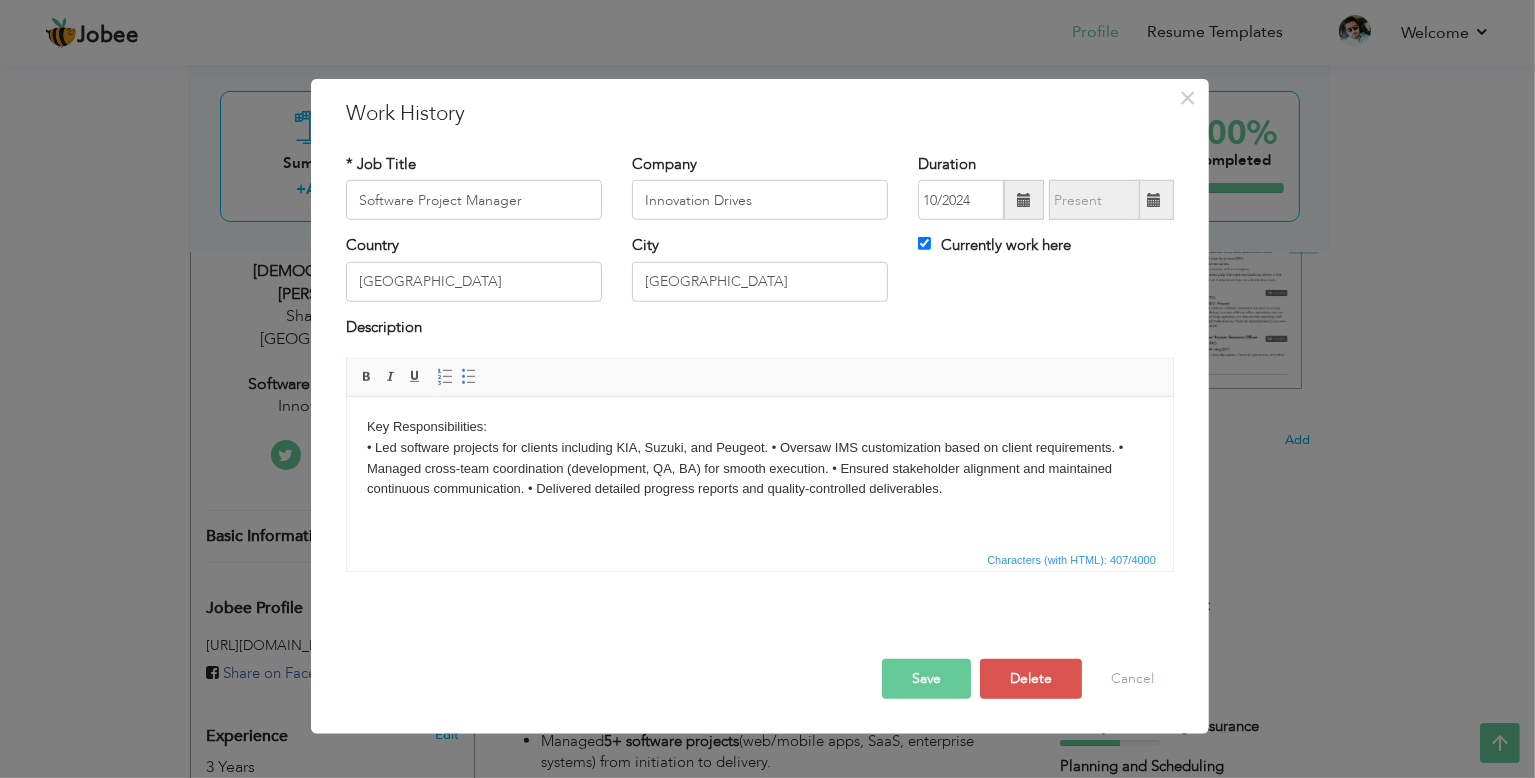 click on "Key Responsibilities: • Led software projects for clients including KIA, Suzuki, and Peugeot. • Oversaw IMS customization based on client requirements. • Managed cross-team coordination (development, QA, BA) for smooth execution. • Ensured stakeholder alignment and maintained continuous communication. • Delivered detailed progress reports and quality-controlled deliverables." at bounding box center (759, 458) 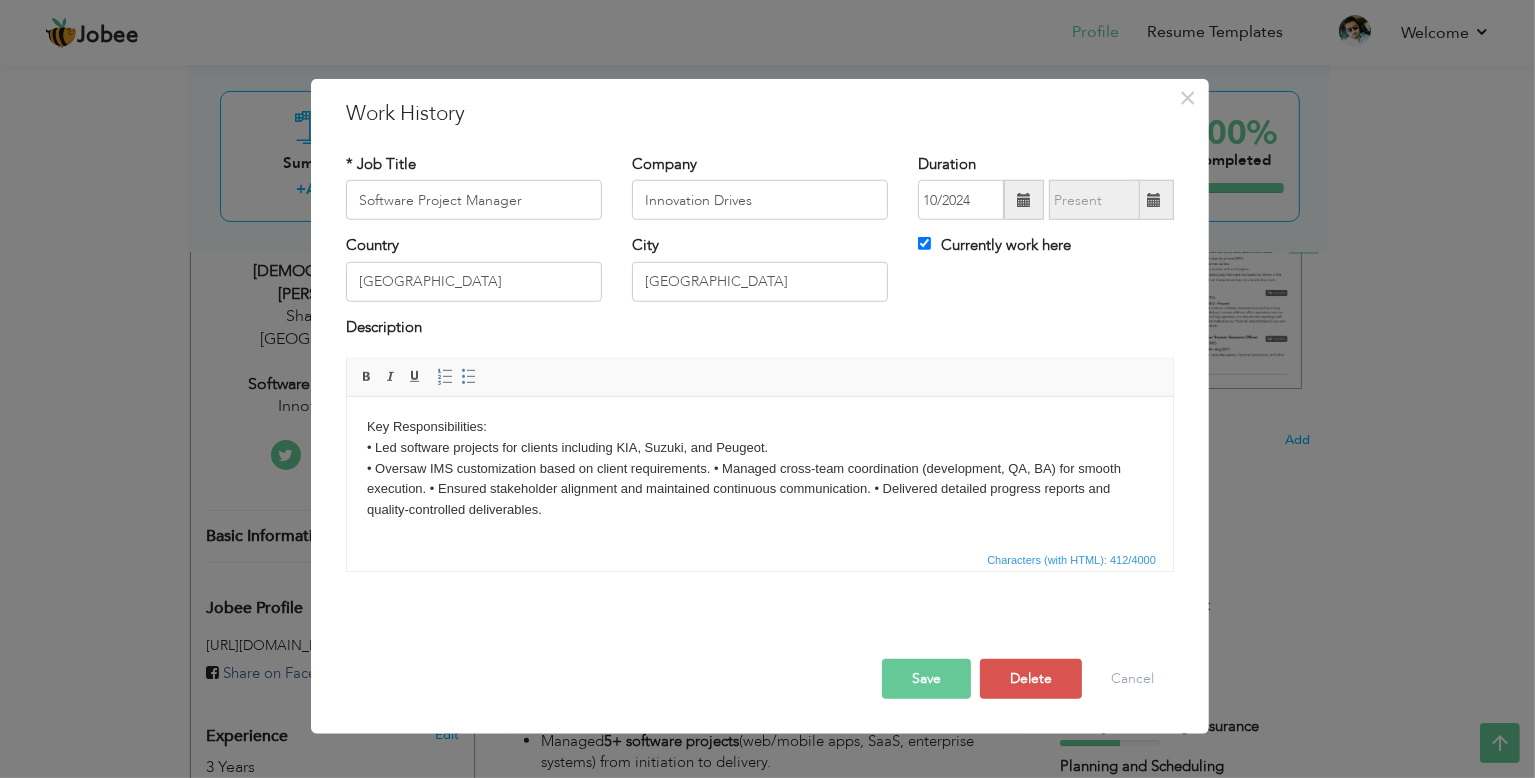 type 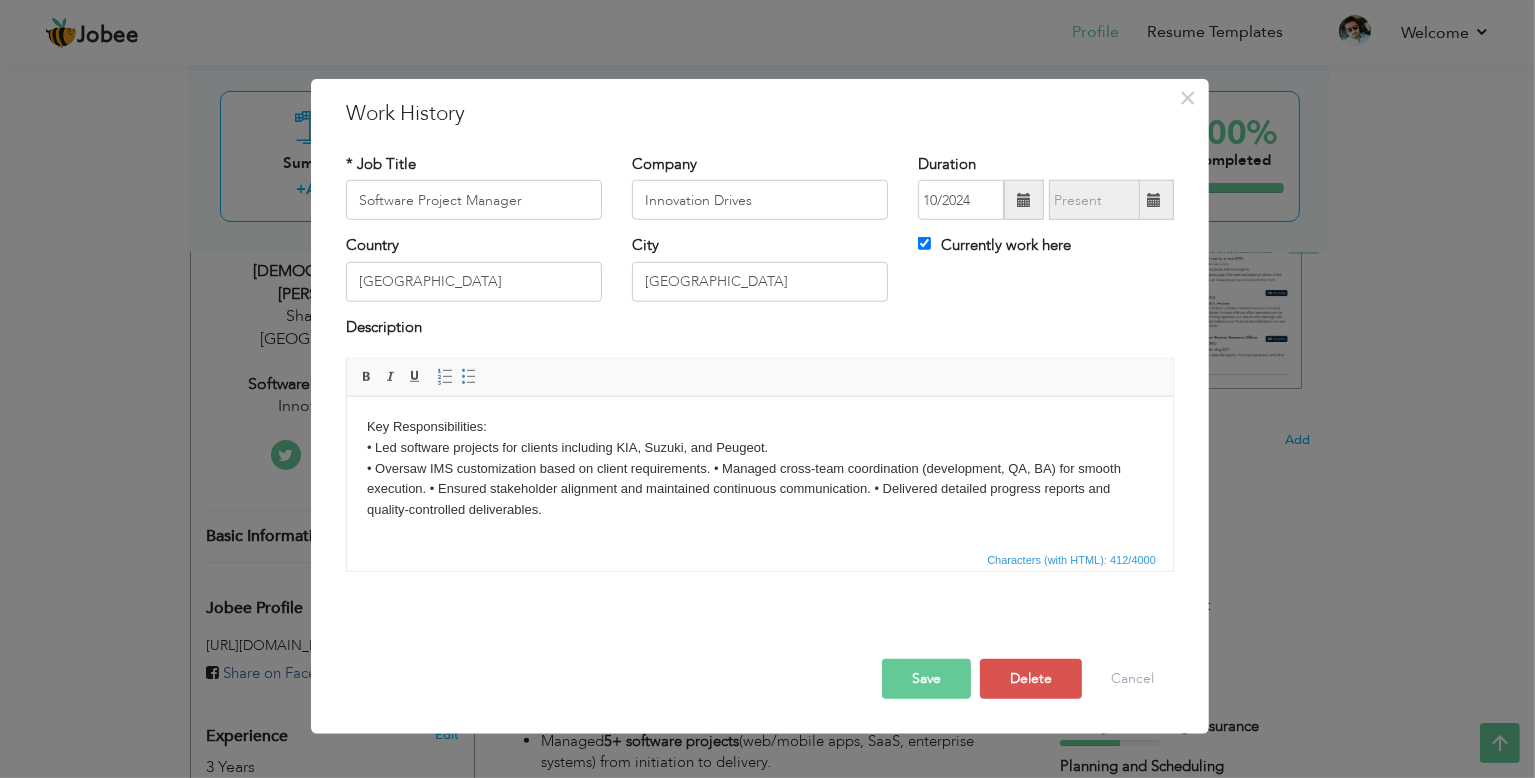 click on "Key Responsibilities: • Led software projects for clients including KIA, Suzuki, and Peugeot. ​​​​​​​ • Oversaw IMS customization based on client requirements. • Managed cross-team coordination (development, QA, BA) for smooth execution. • Ensured stakeholder alignment and maintained continuous communication. • Delivered detailed progress reports and quality-controlled deliverables." at bounding box center (759, 469) 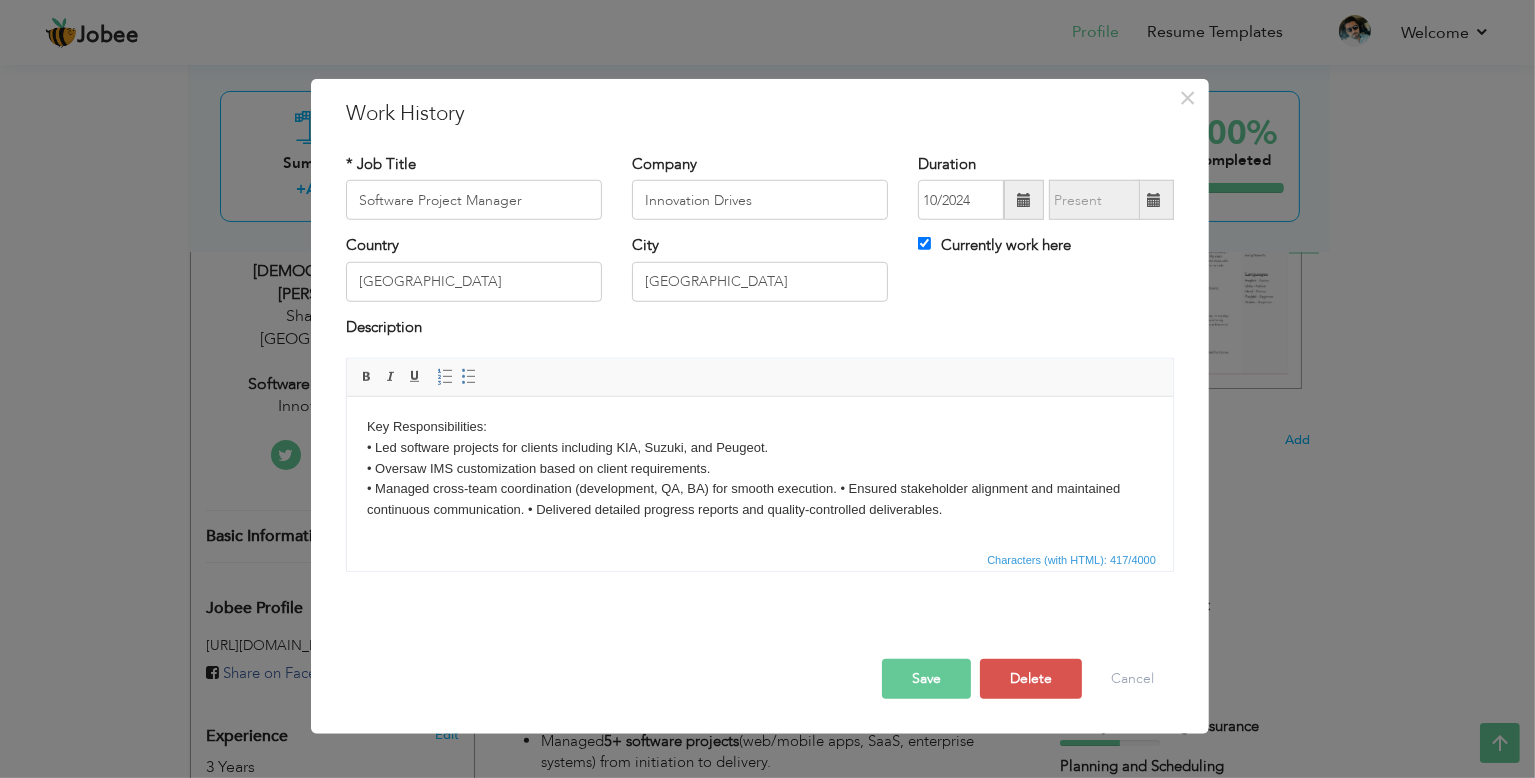 click on "Key Responsibilities: • Led software projects for clients including KIA, Suzuki, and Peugeot. • Oversaw IMS customization based on client requirements. ​​​​​​​ • Managed cross-team coordination (development, QA, BA) for smooth execution. • Ensured stakeholder alignment and maintained continuous communication. • Delivered detailed progress reports and quality-controlled deliverables." at bounding box center (759, 469) 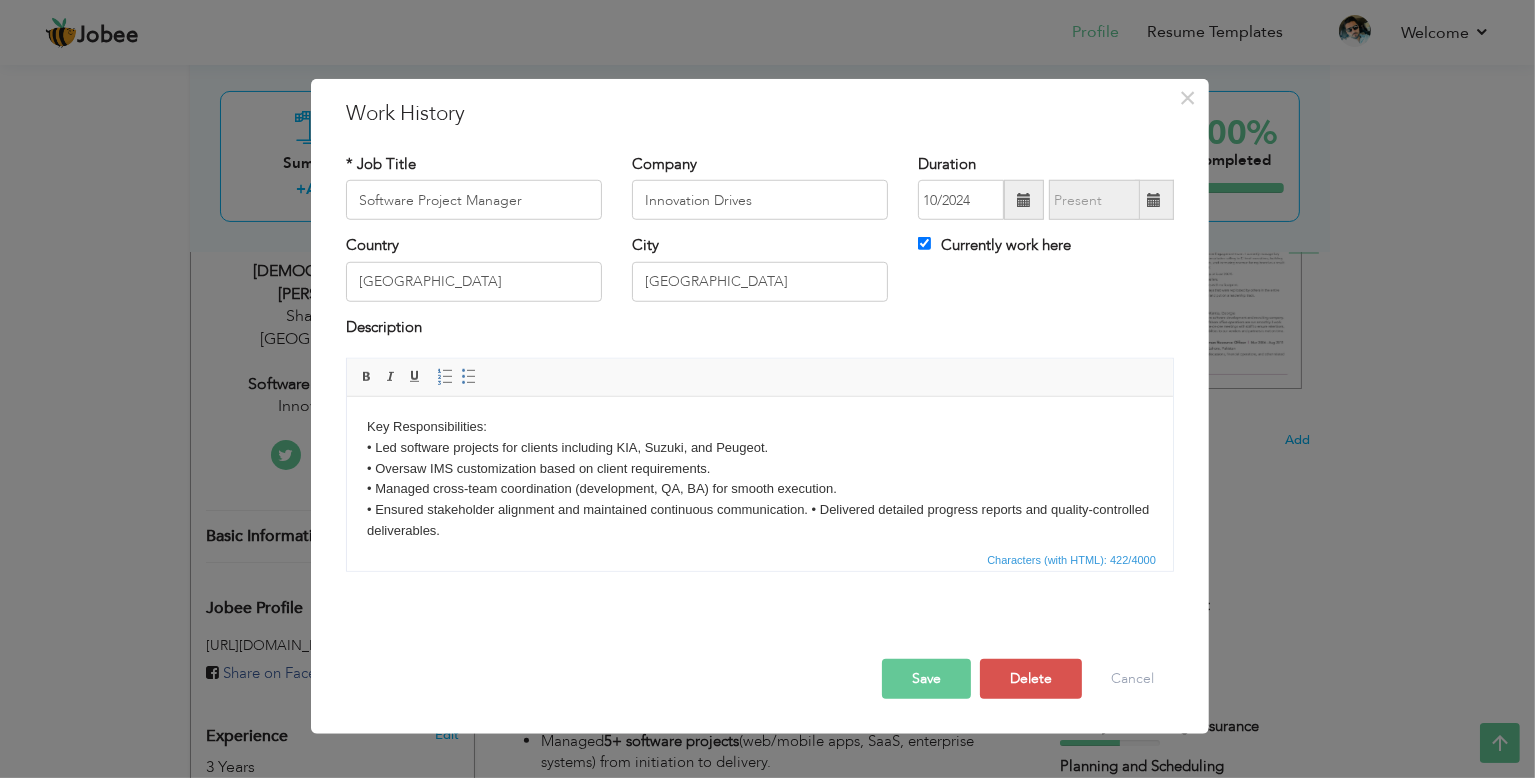 click on "Key Responsibilities: • Led software projects for clients including KIA, Suzuki, and Peugeot. • Oversaw IMS customization based on client requirements. • Managed cross-team coordination (development, QA, BA) for smooth execution. ​​​​​​​ • Ensured stakeholder alignment and maintained continuous communication. • Delivered detailed progress reports and quality-controlled deliverables." at bounding box center (759, 479) 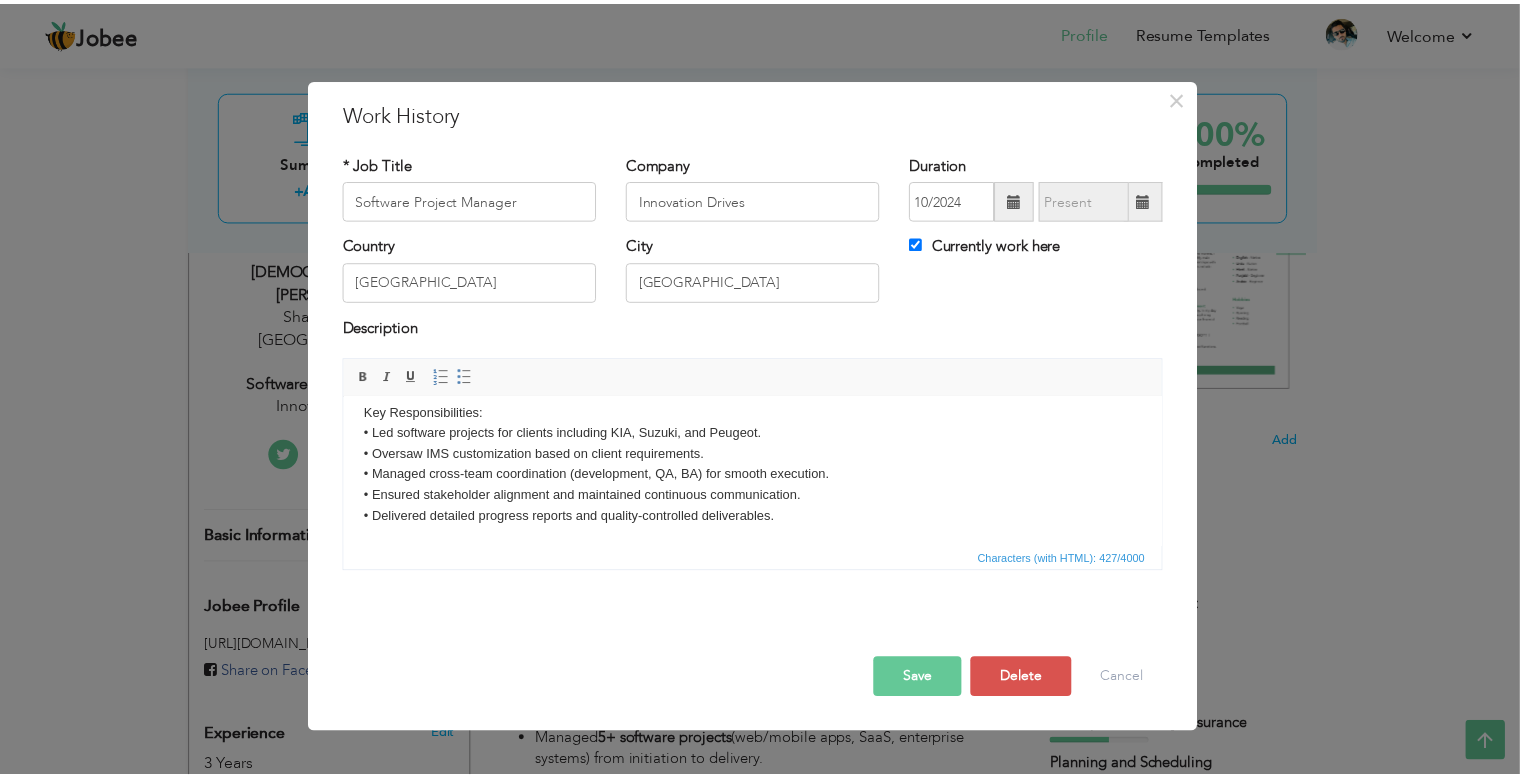 scroll, scrollTop: 0, scrollLeft: 0, axis: both 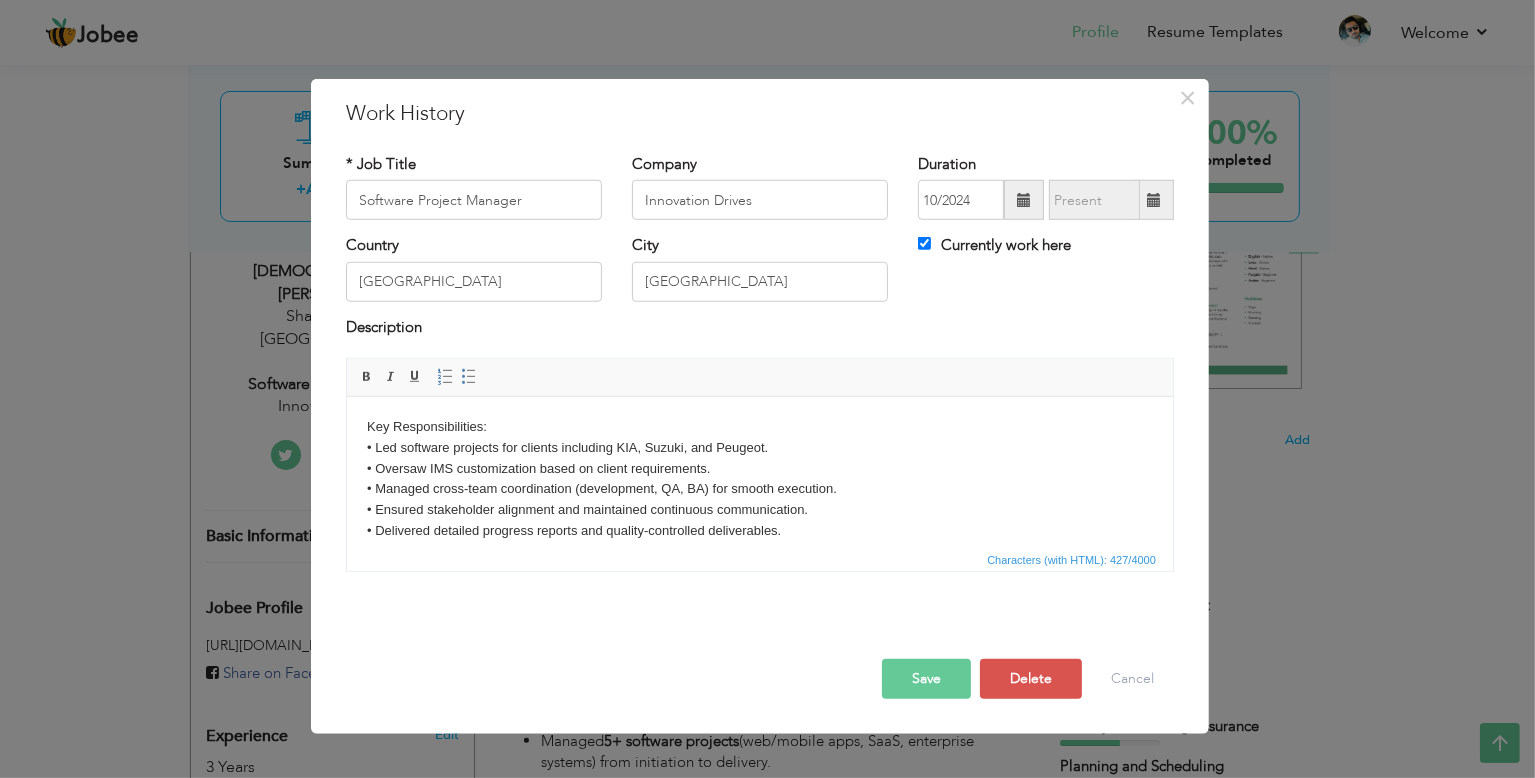 click on "Save" at bounding box center [926, 679] 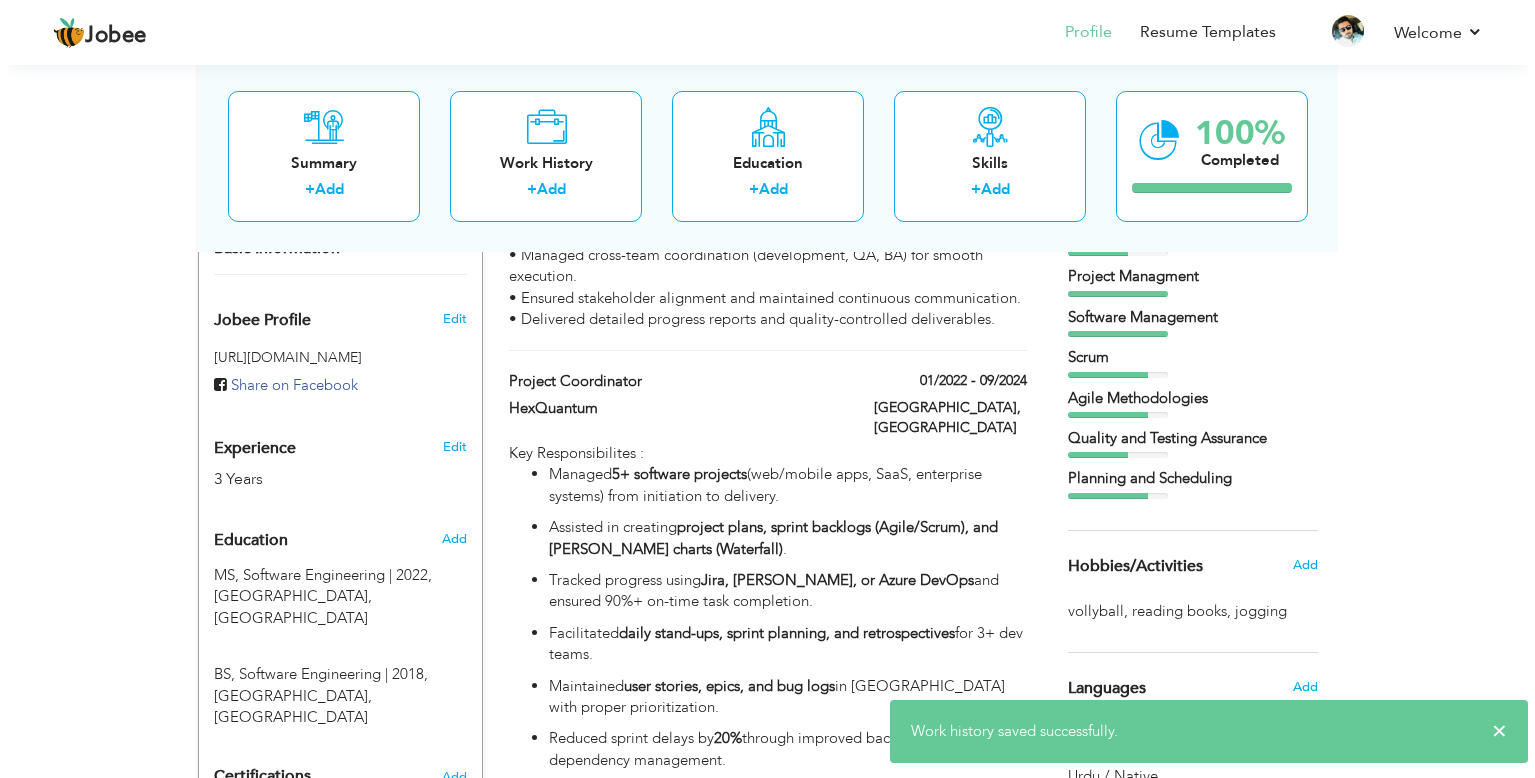 scroll, scrollTop: 628, scrollLeft: 0, axis: vertical 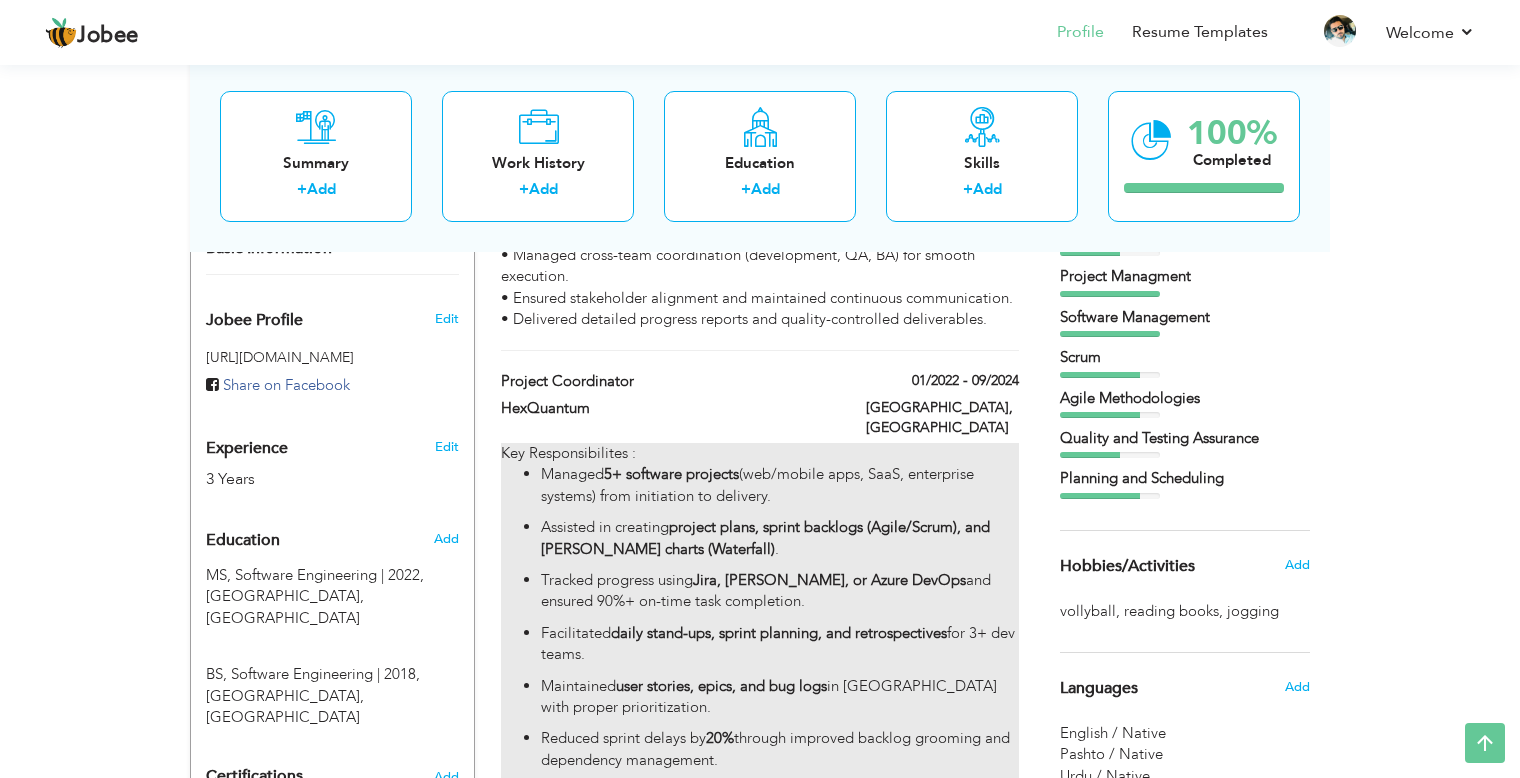 click on "Managed  5+ software projects  (web/mobile apps, SaaS, enterprise systems) from initiation to delivery." at bounding box center (780, 485) 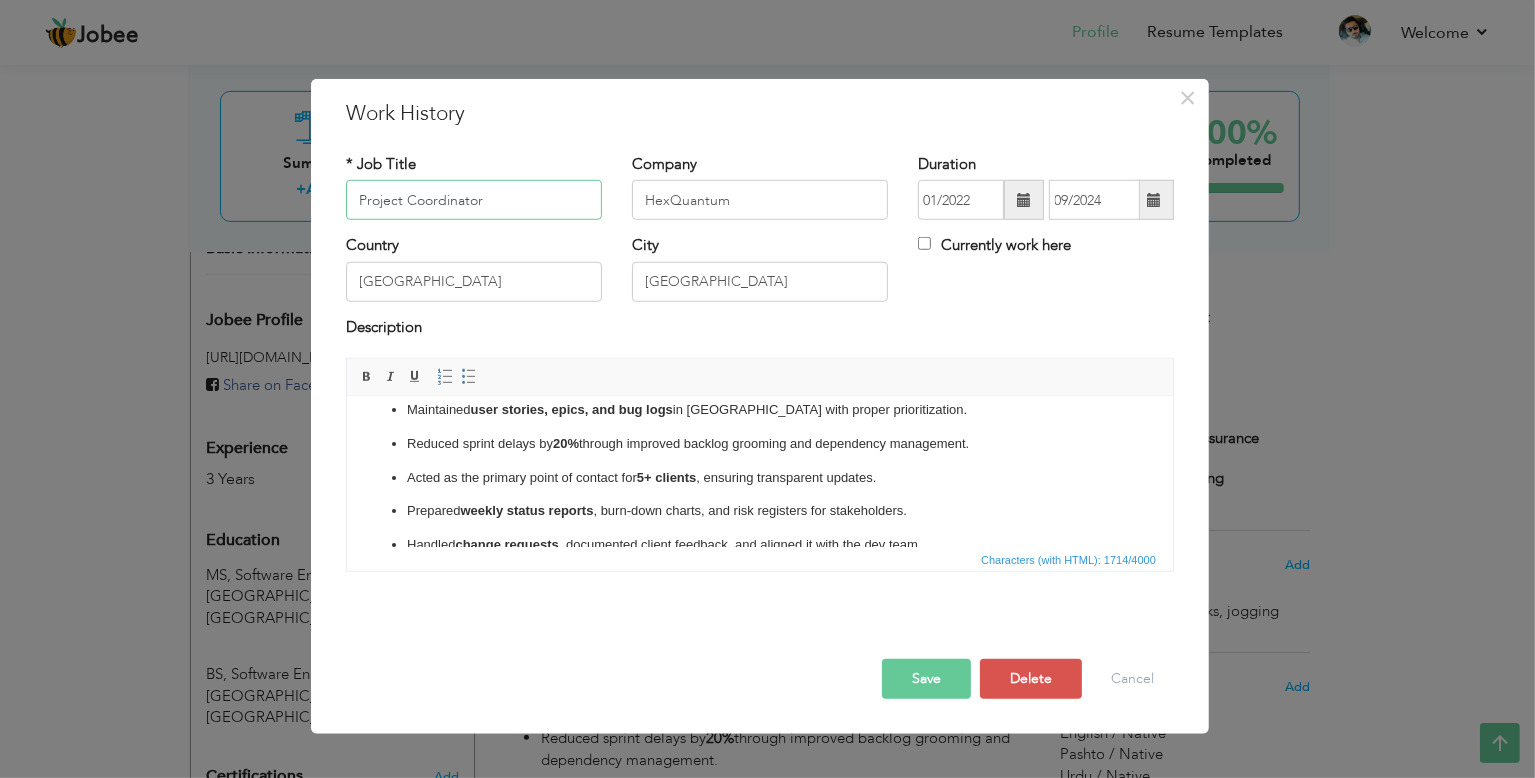 scroll, scrollTop: 187, scrollLeft: 0, axis: vertical 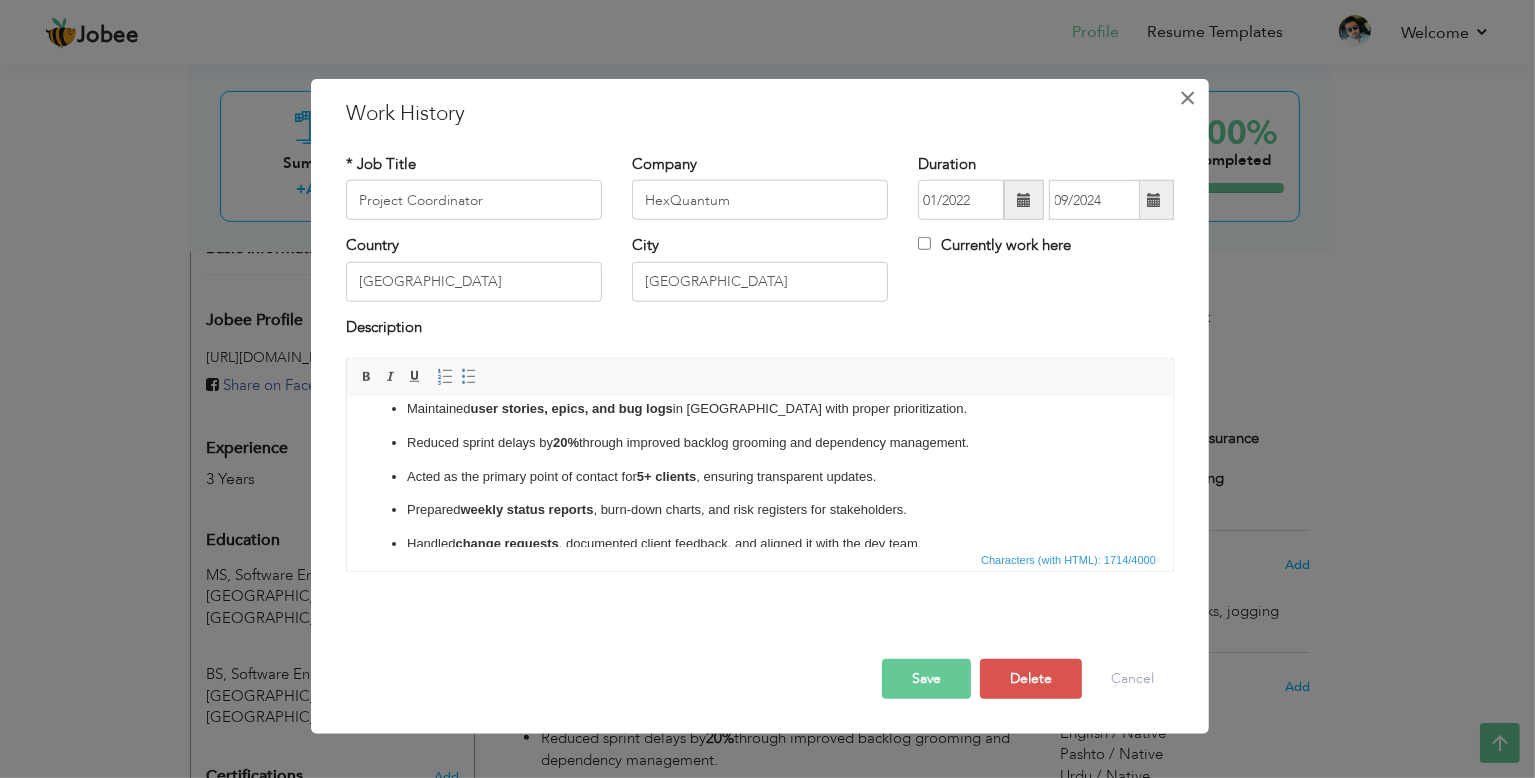 click on "×" at bounding box center [1188, 98] 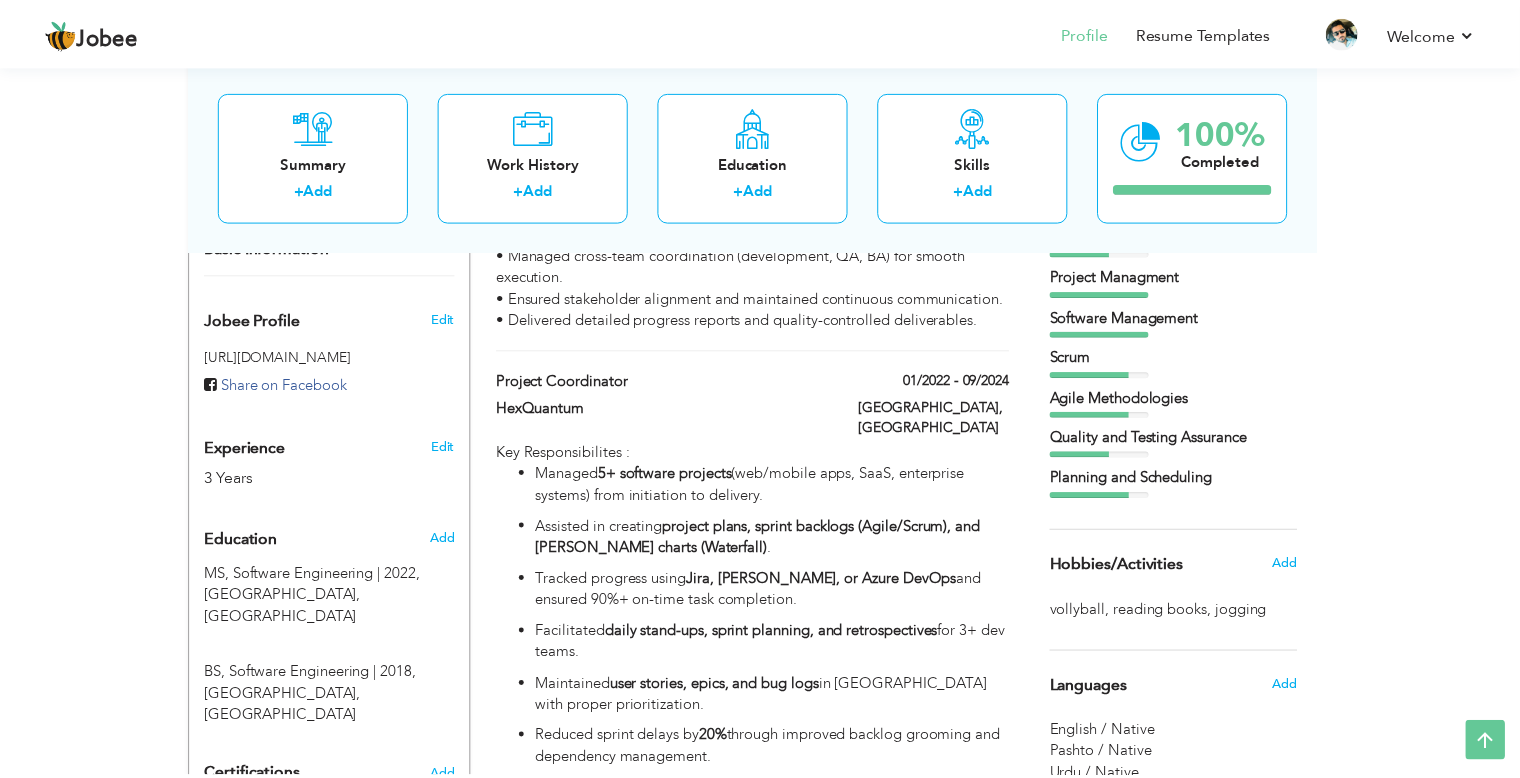 scroll, scrollTop: 0, scrollLeft: 0, axis: both 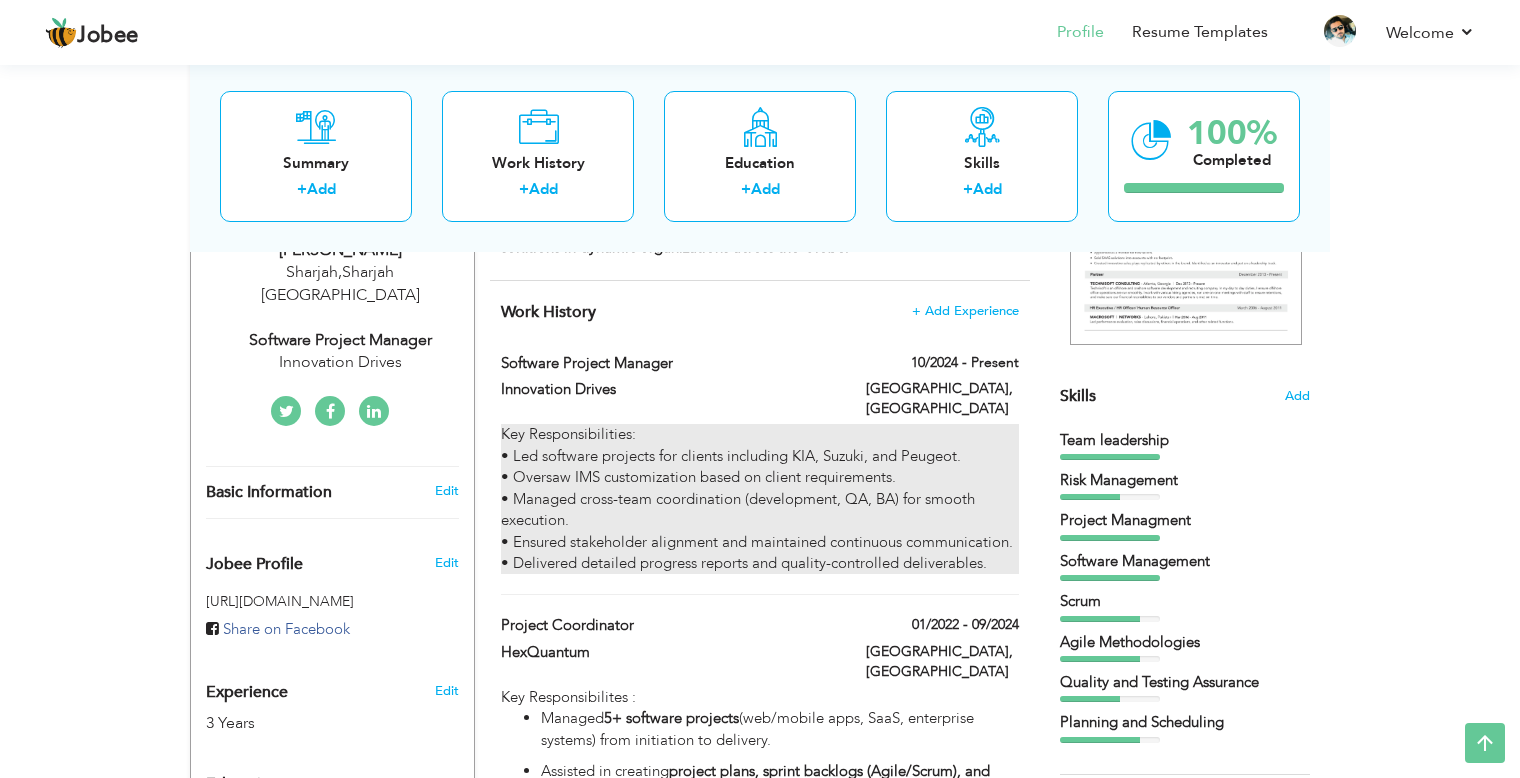 click on "Key Responsibilities:
• Led software projects for clients including KIA, Suzuki, and Peugeot.
• Oversaw IMS customization based on client requirements.
• Managed cross-team coordination (development, QA, BA) for smooth execution.
• Ensured stakeholder alignment and maintained continuous communication.
• Delivered detailed progress reports and quality-controlled deliverables." at bounding box center [760, 499] 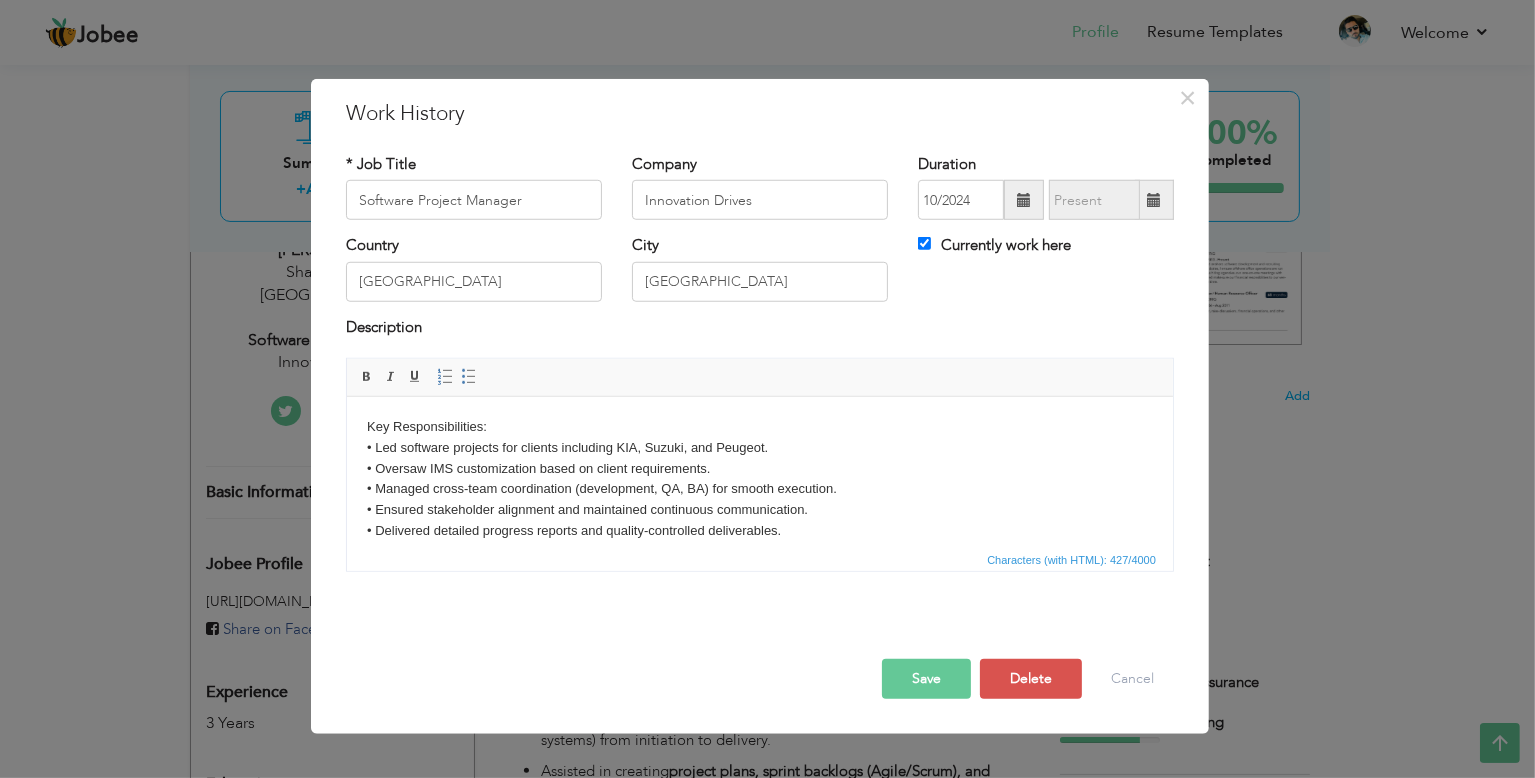 click on "Key Responsibilities: • Led software projects for clients including KIA, Suzuki, and Peugeot. • Oversaw IMS customization based on client requirements. • Managed cross-team coordination (development, QA, BA) for smooth execution. • Ensured stakeholder alignment and maintained continuous communication. • Delivered detailed progress reports and quality-controlled deliverables." at bounding box center [759, 479] 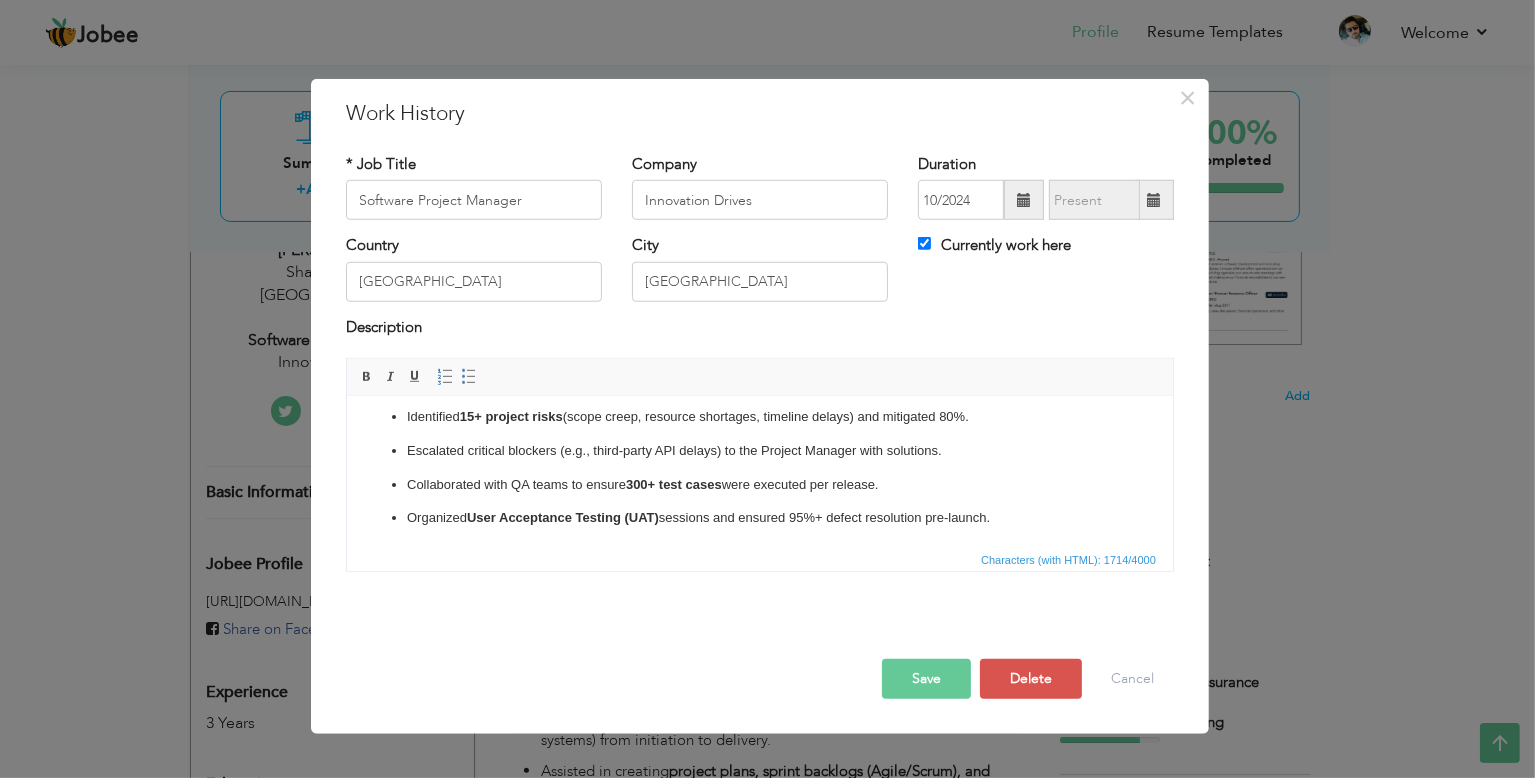 scroll, scrollTop: 349, scrollLeft: 0, axis: vertical 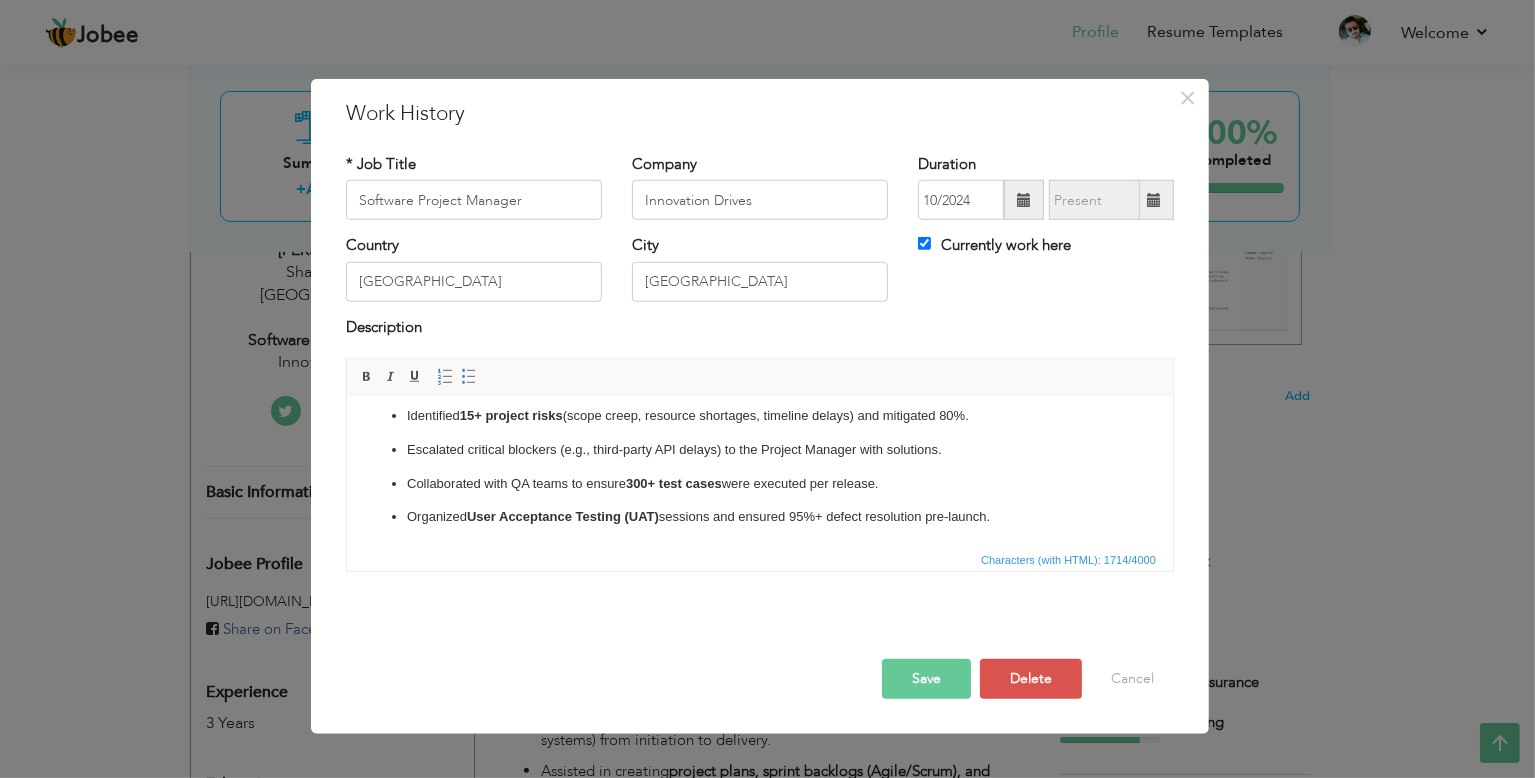 click on "Organized  User Acceptance Testing (UAT)  sessions and ensured 95%+ defect resolution pre-launch." at bounding box center [759, 517] 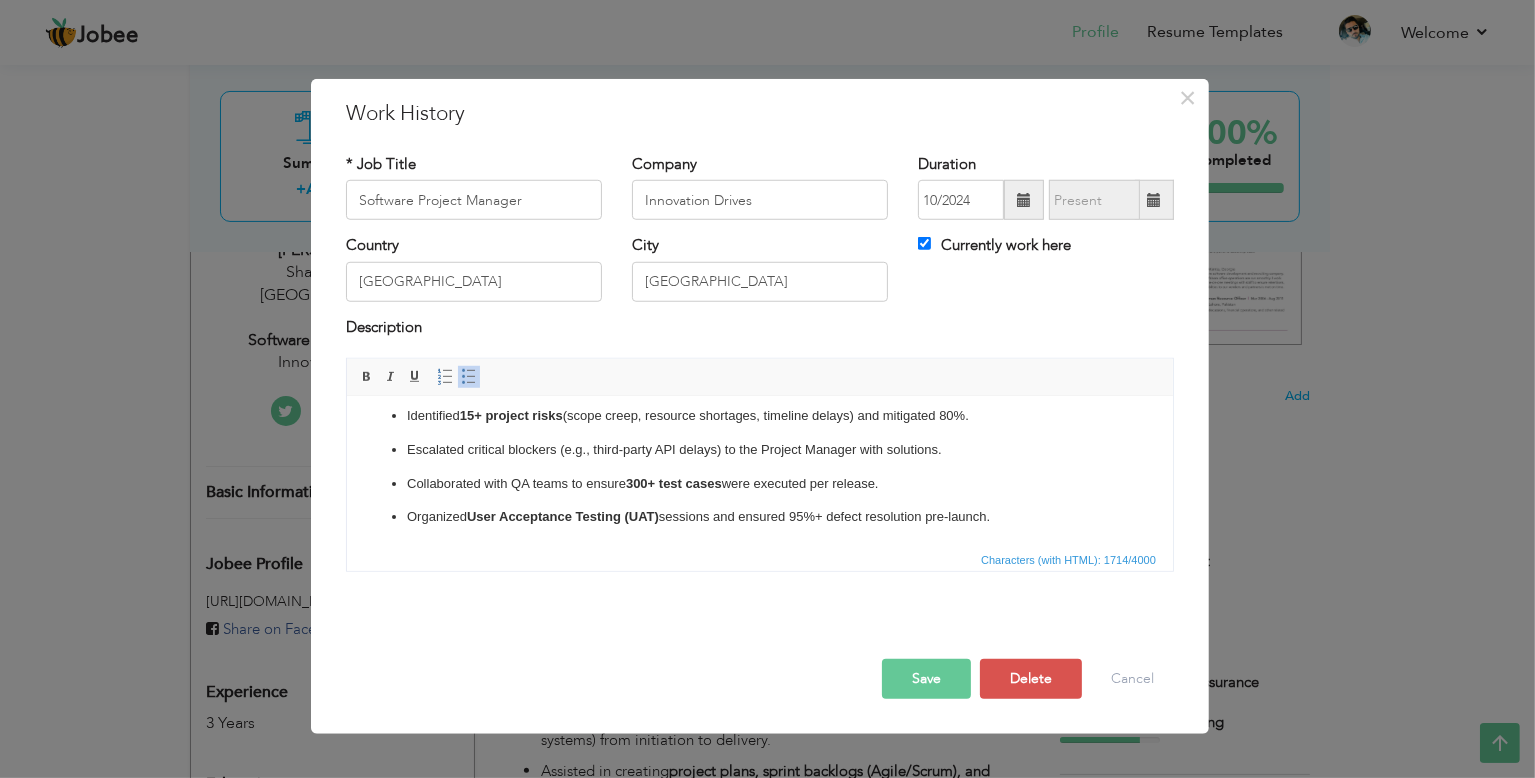 drag, startPoint x: 1003, startPoint y: 519, endPoint x: 648, endPoint y: 1023, distance: 616.4747 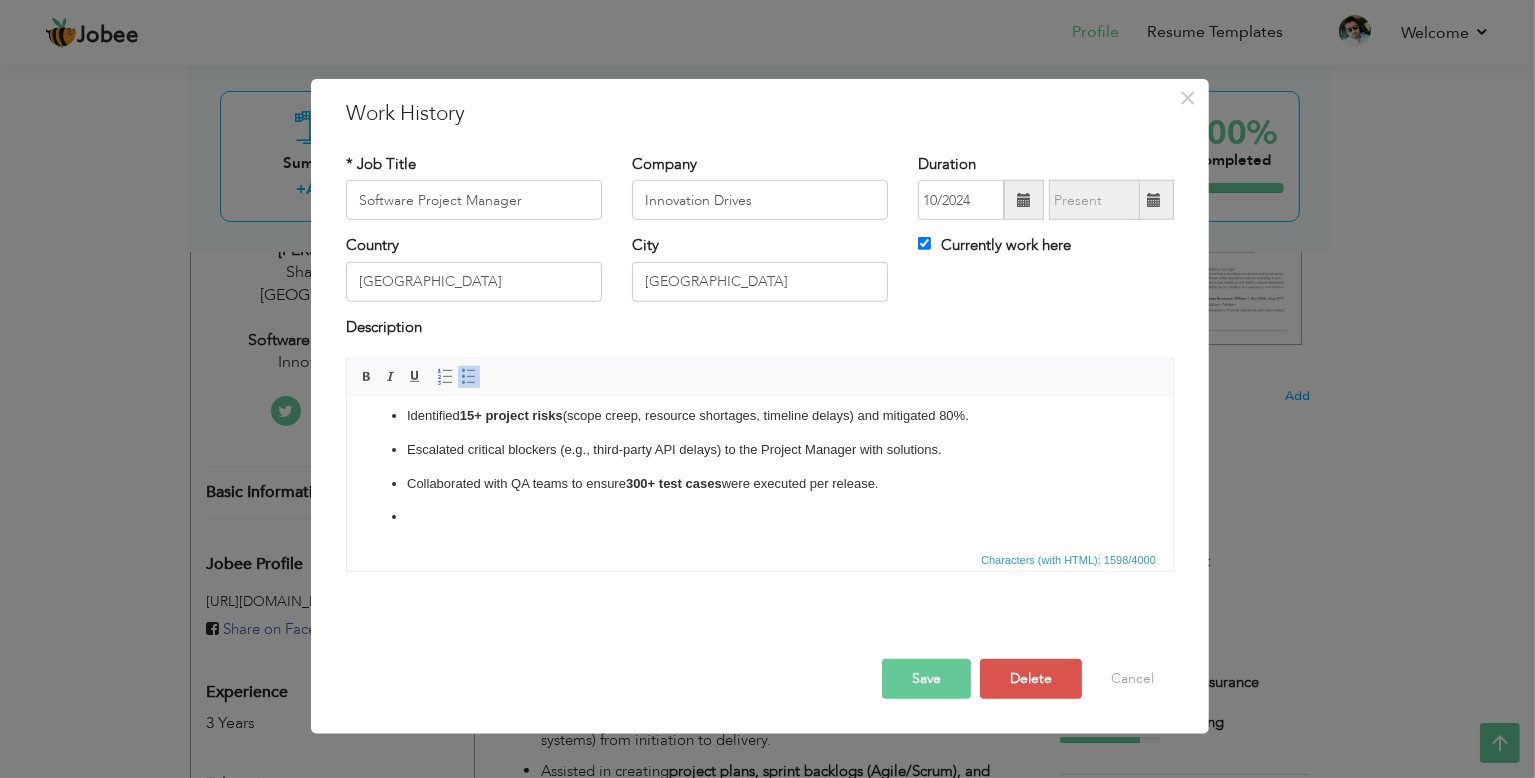 scroll, scrollTop: 316, scrollLeft: 0, axis: vertical 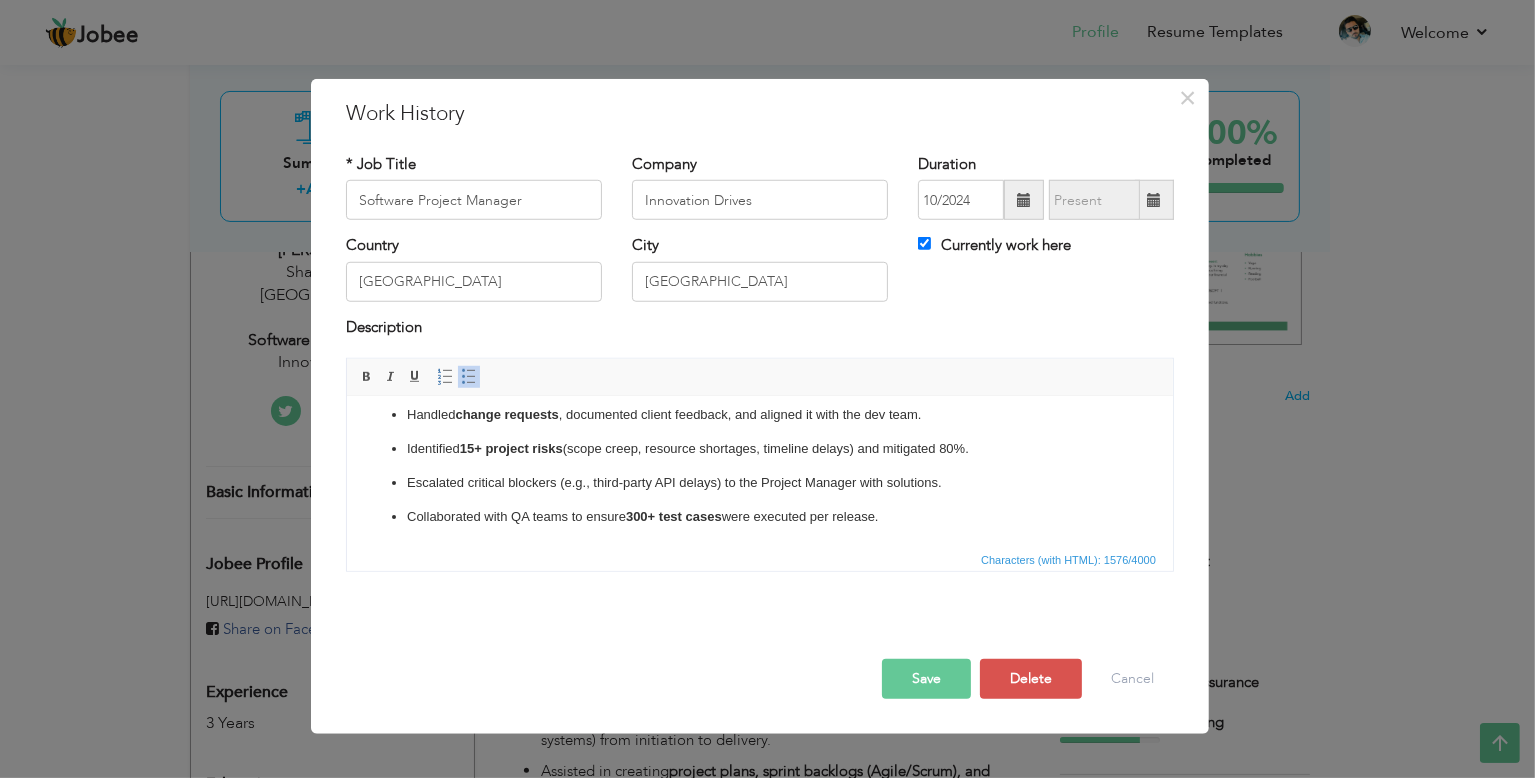 click on "Save" at bounding box center (926, 679) 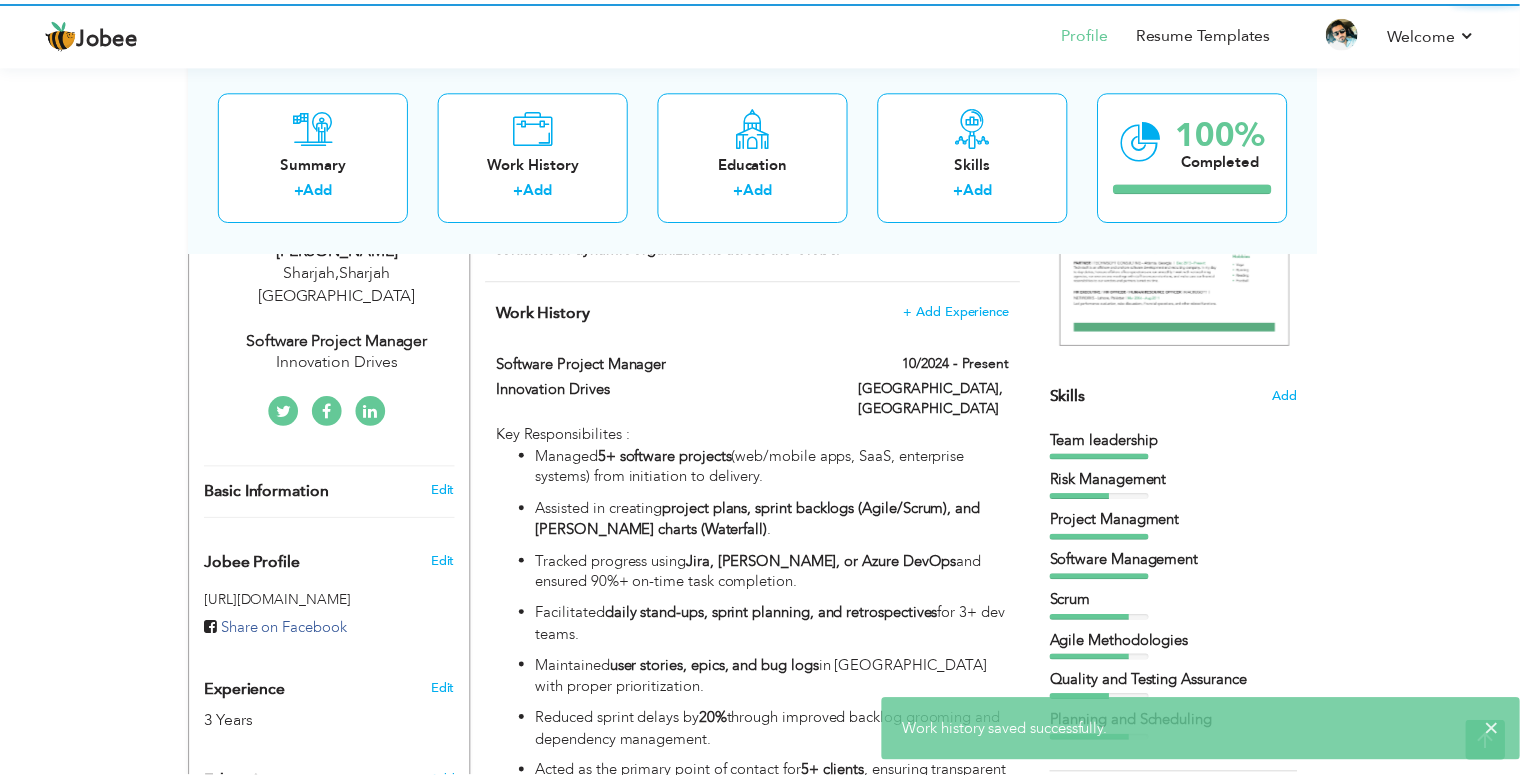 scroll, scrollTop: 0, scrollLeft: 0, axis: both 